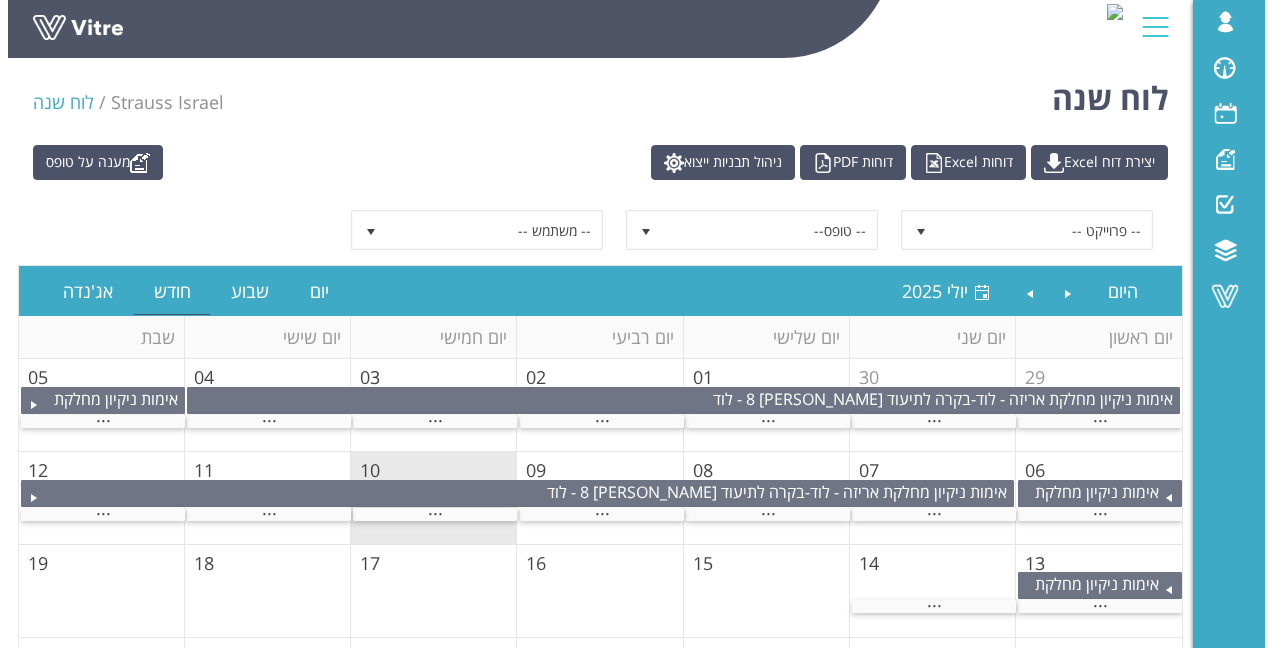 scroll, scrollTop: 0, scrollLeft: 0, axis: both 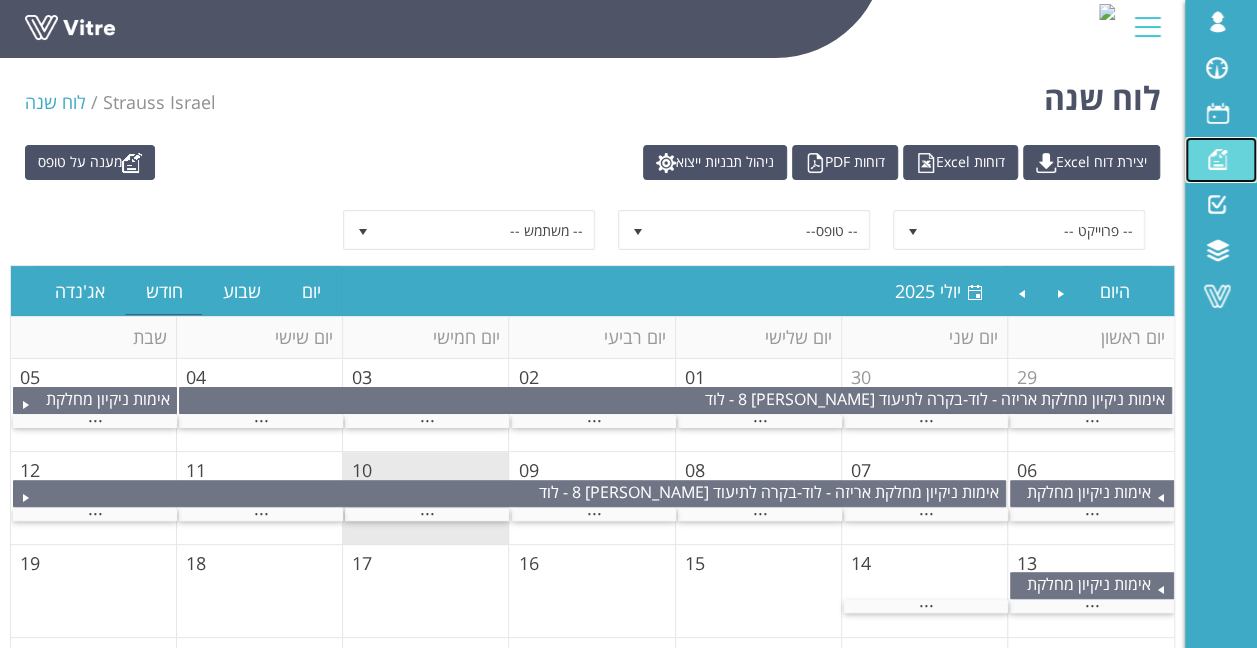 click at bounding box center (1217, 159) 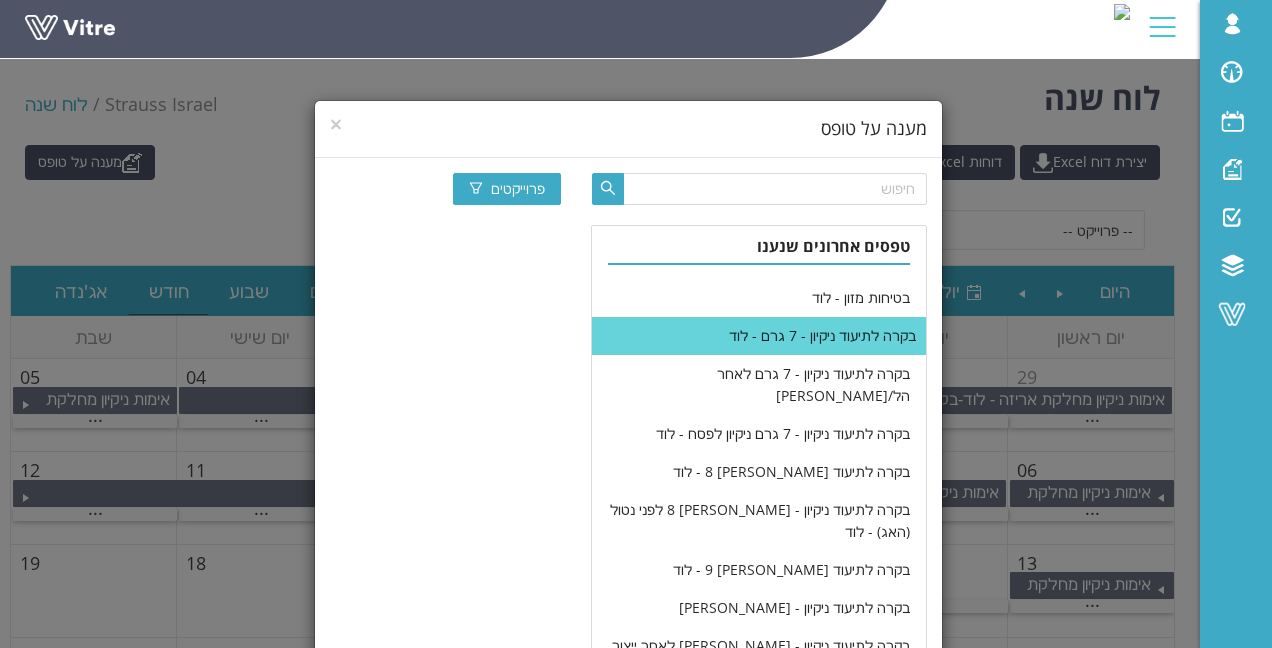 scroll, scrollTop: 300, scrollLeft: 0, axis: vertical 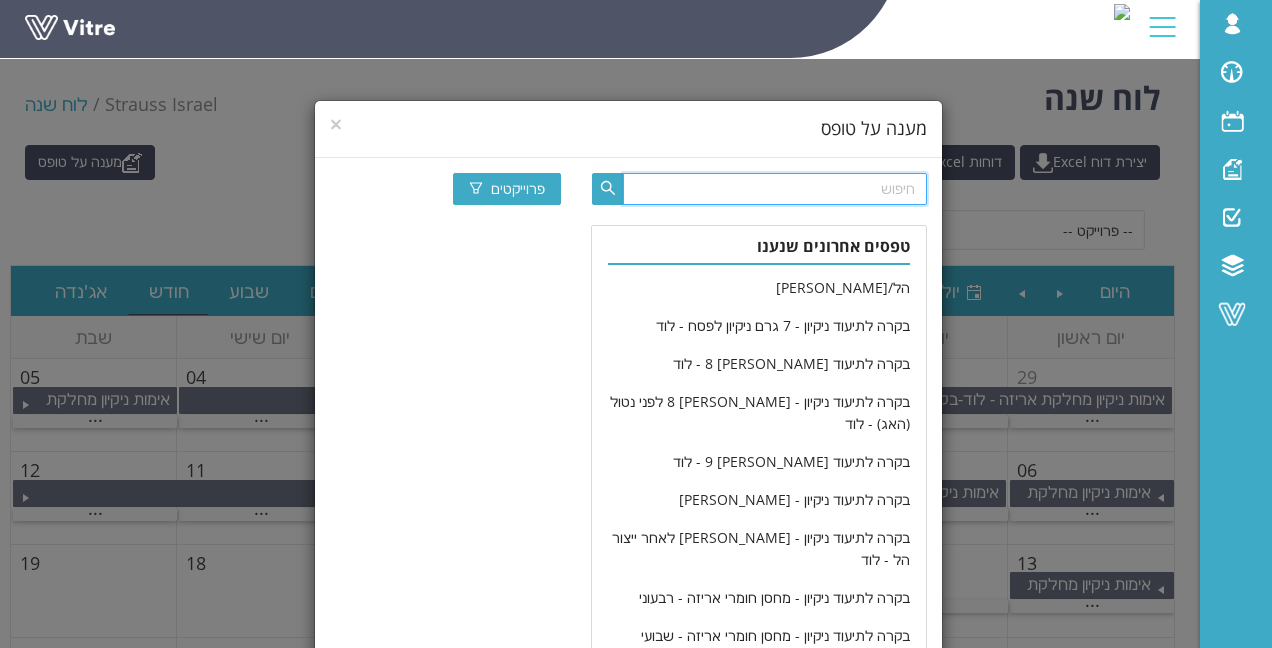 click at bounding box center (774, 189) 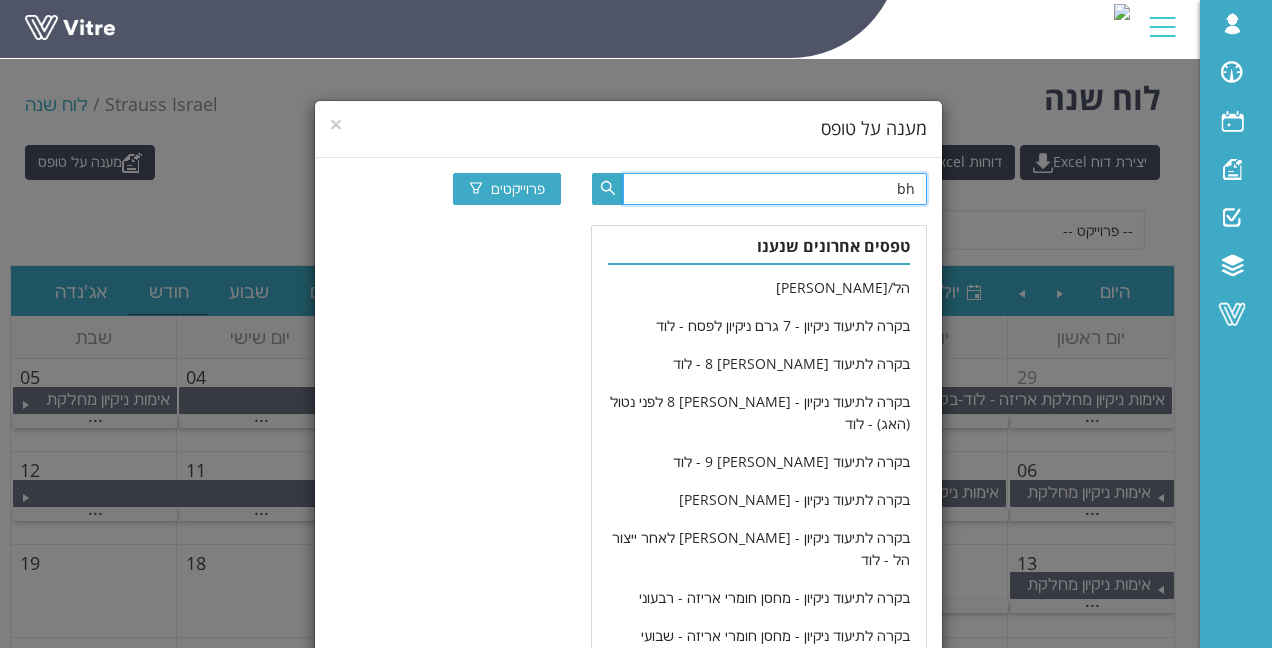 type on "b" 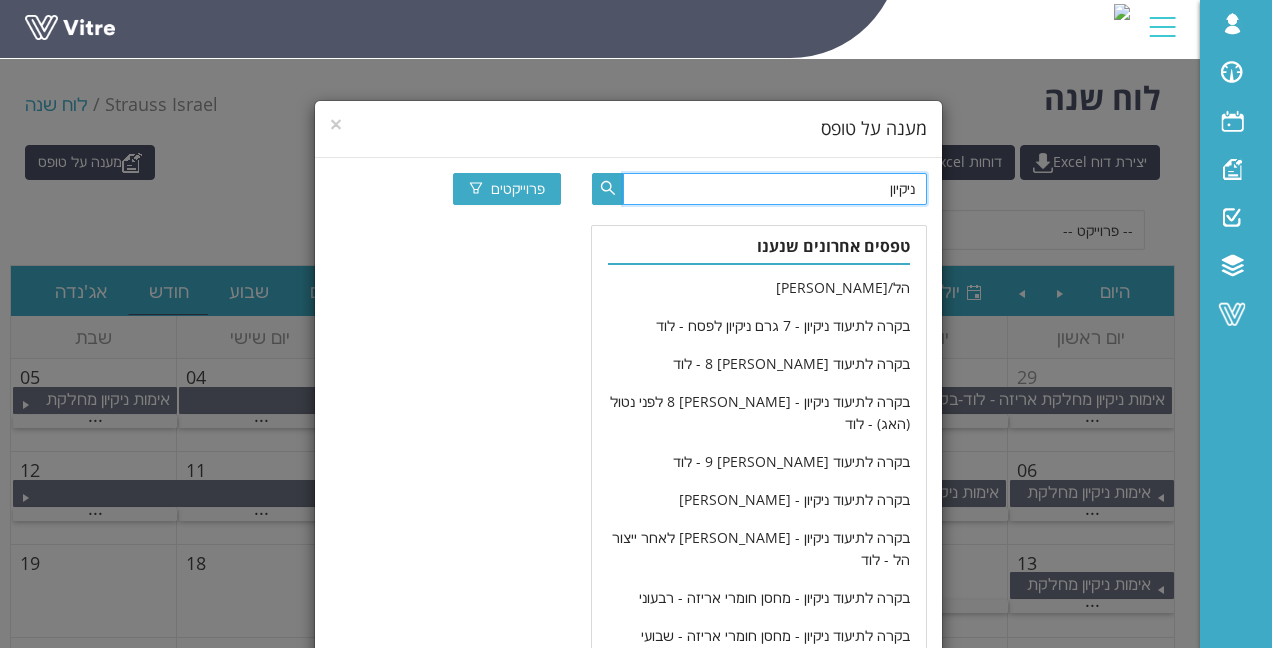 type on "ניקיון" 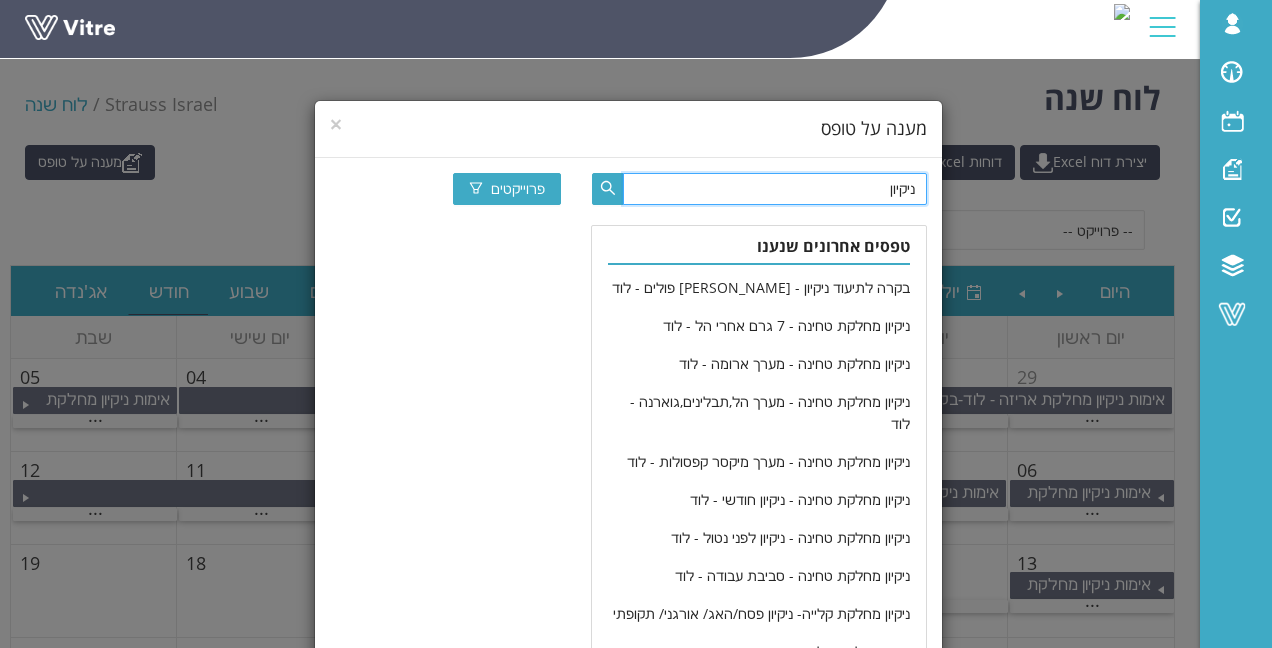 scroll, scrollTop: 718, scrollLeft: 0, axis: vertical 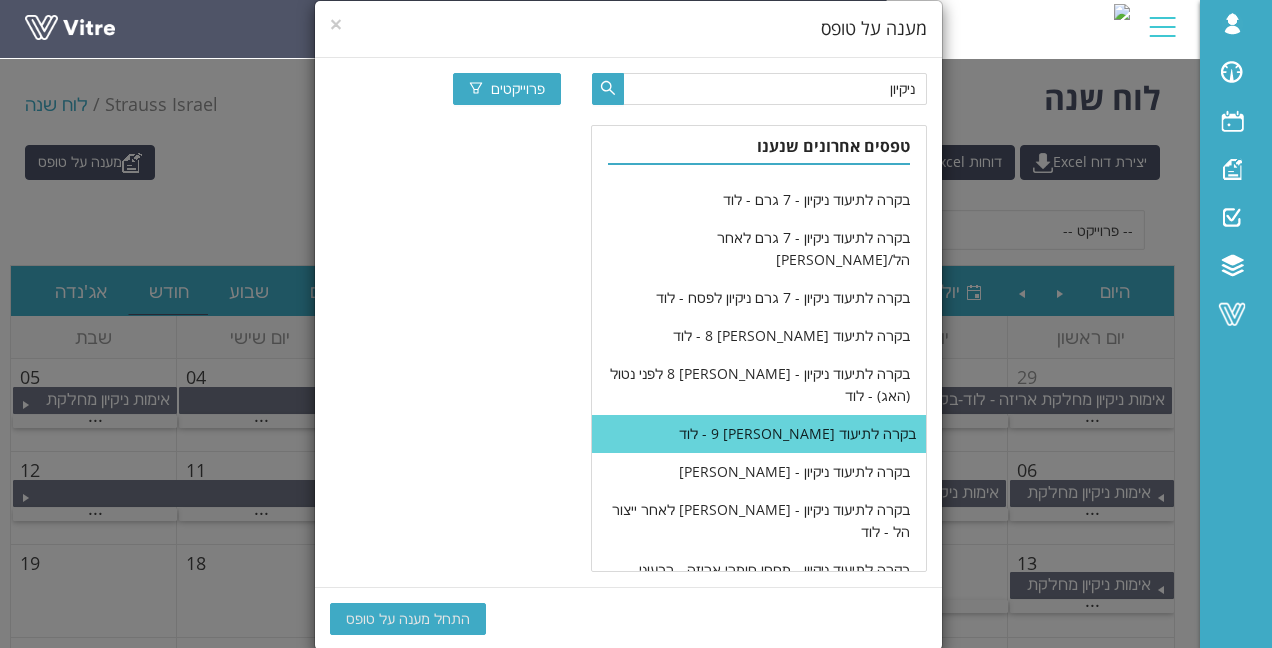click on "בקרה לתיעוד ניקיון - בוש 9 - לוד" at bounding box center (758, 434) 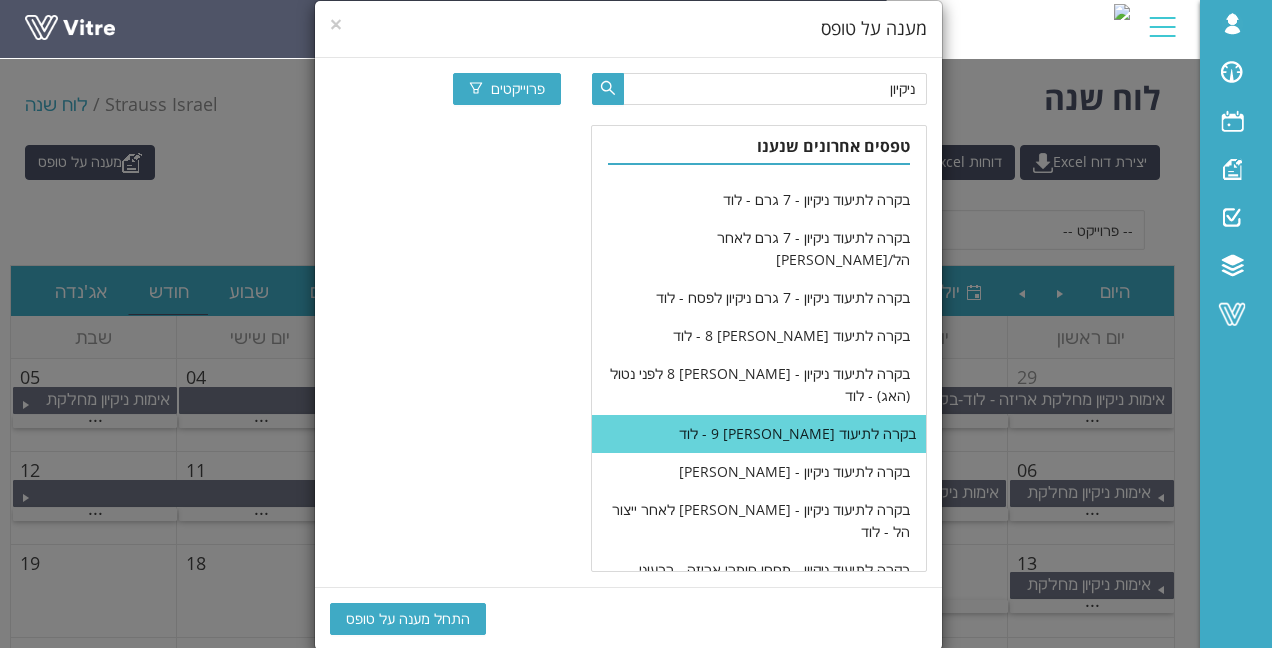click on "בקרה לתיעוד ניקיון - בוש 9 - לוד" at bounding box center (758, 434) 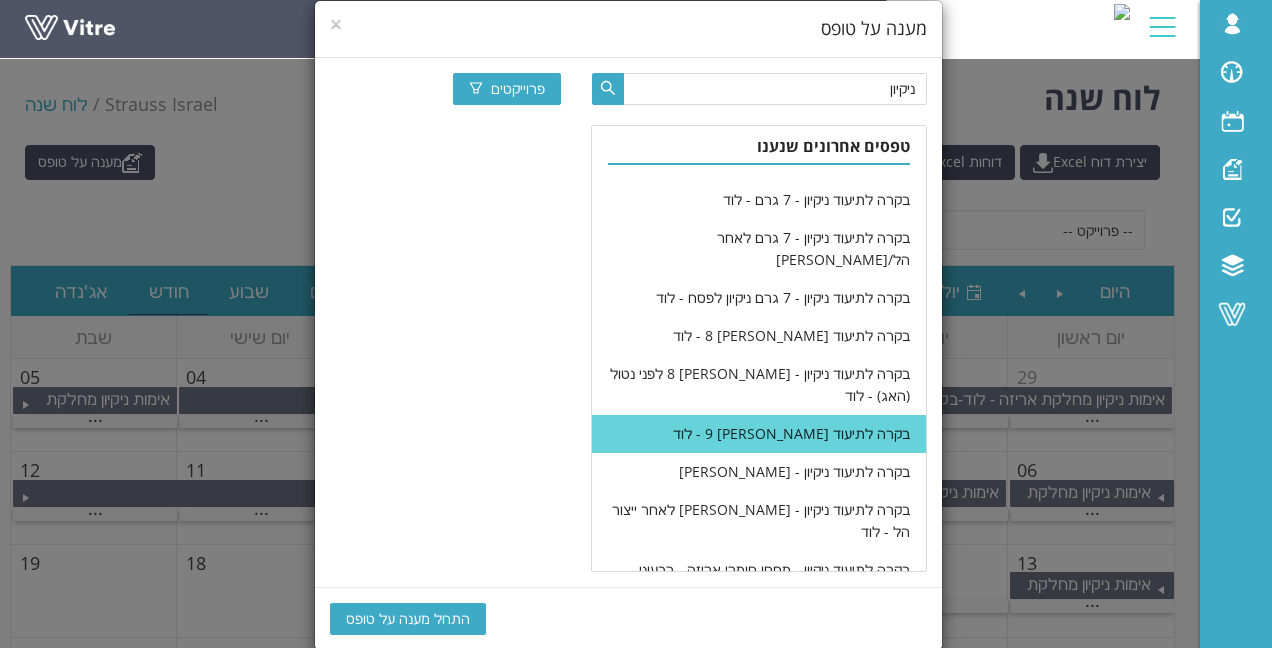click on "התחל מענה על טופס" at bounding box center [408, 619] 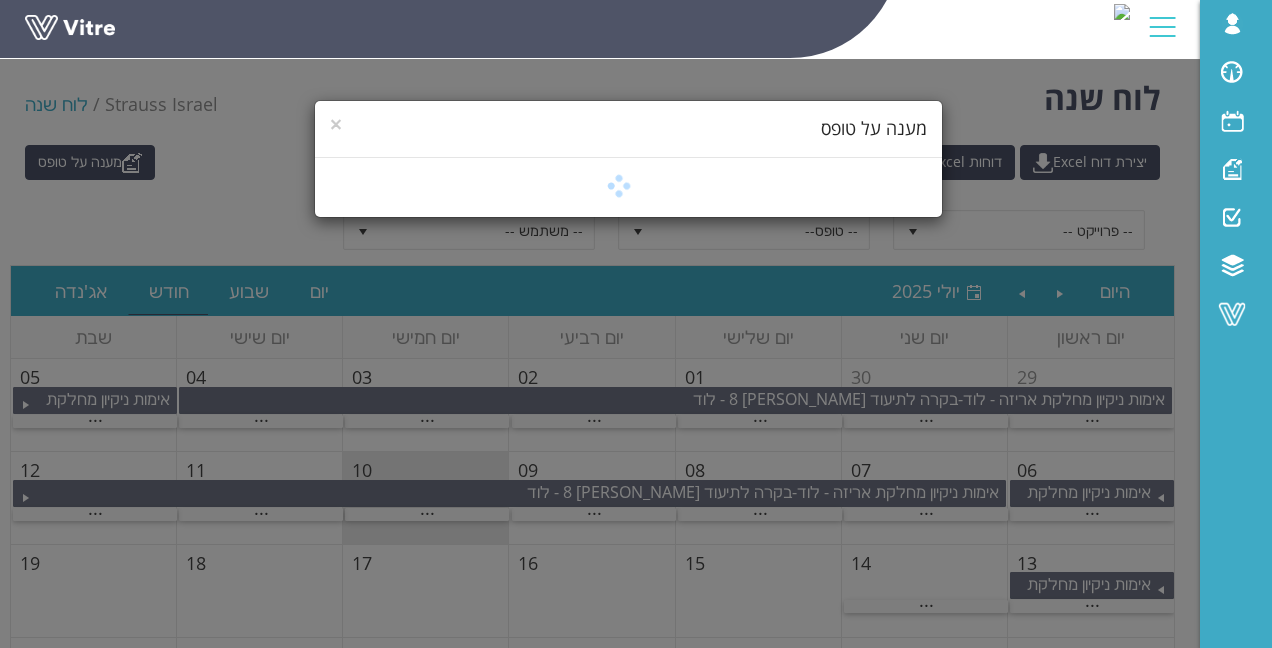 scroll, scrollTop: 0, scrollLeft: 0, axis: both 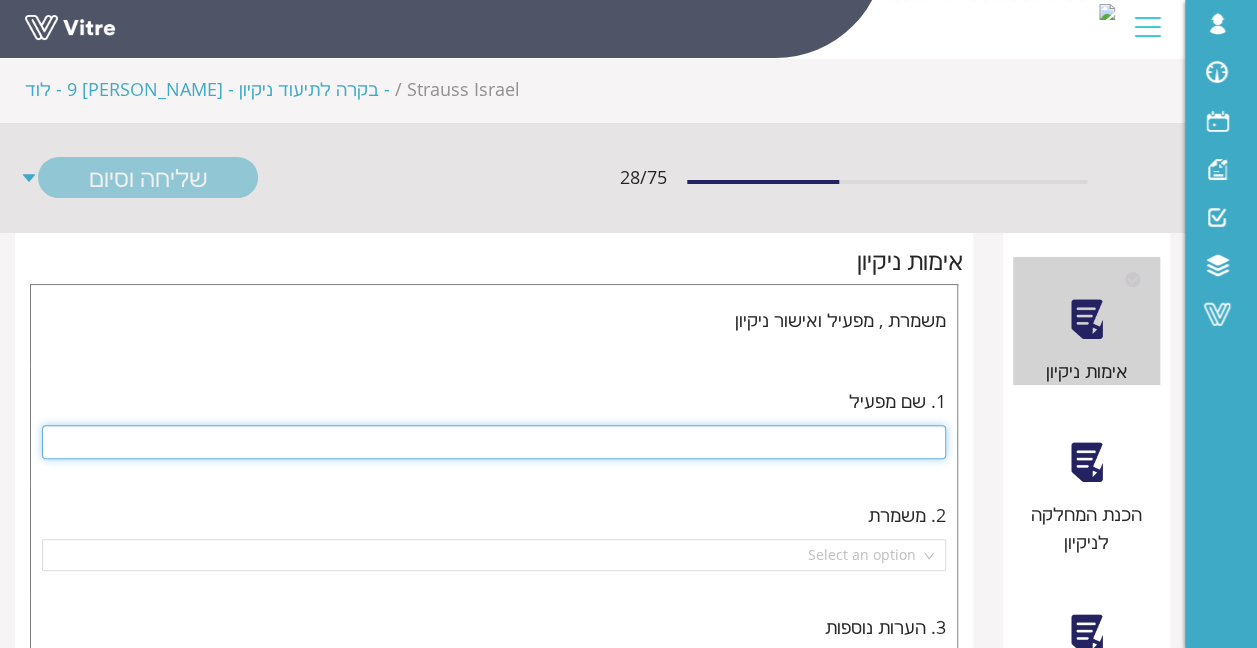 click at bounding box center [494, 442] 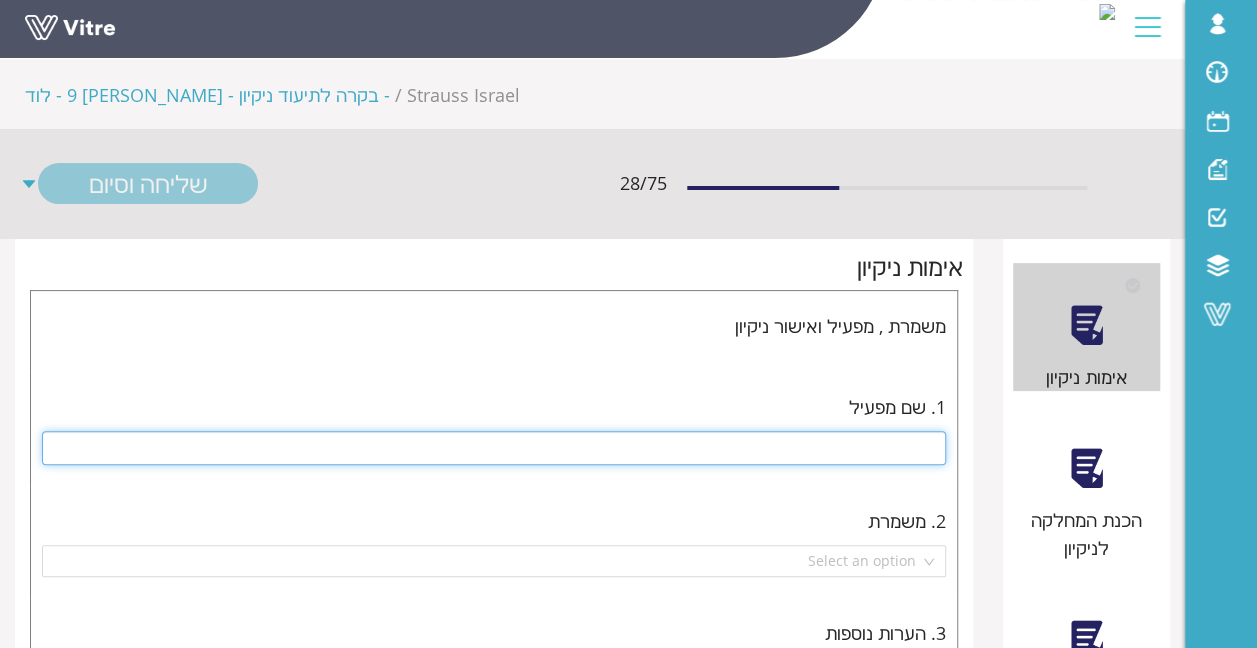 scroll, scrollTop: 0, scrollLeft: 0, axis: both 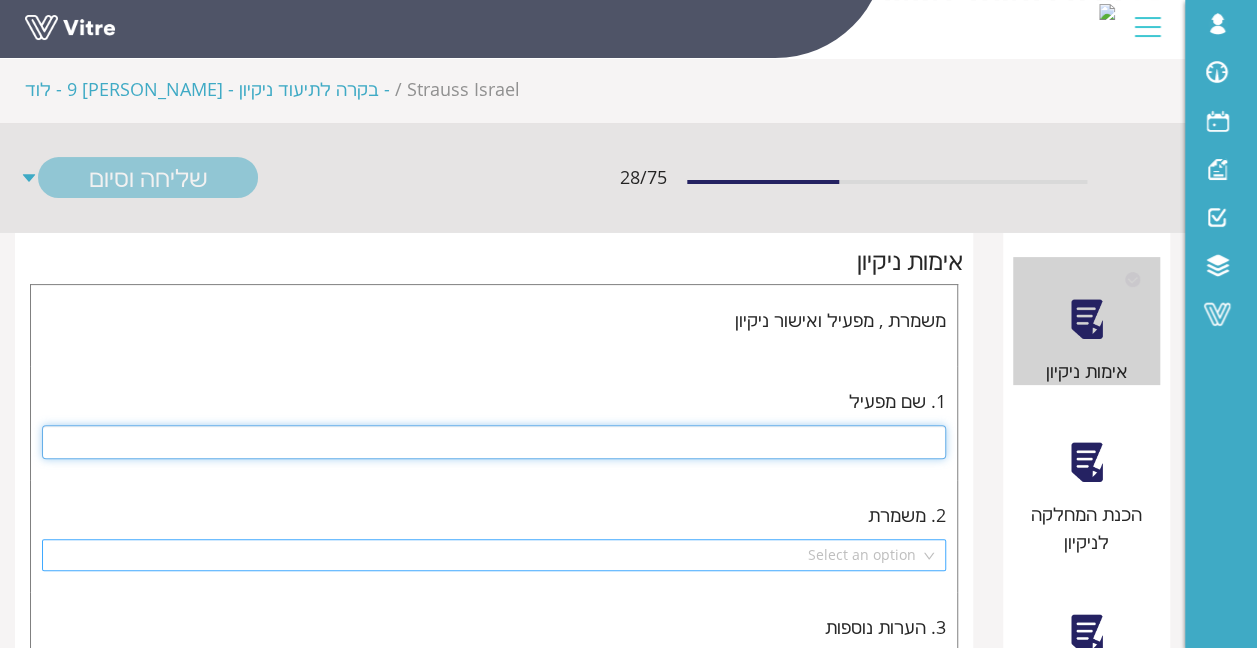 click on "Select an option" at bounding box center [494, 555] 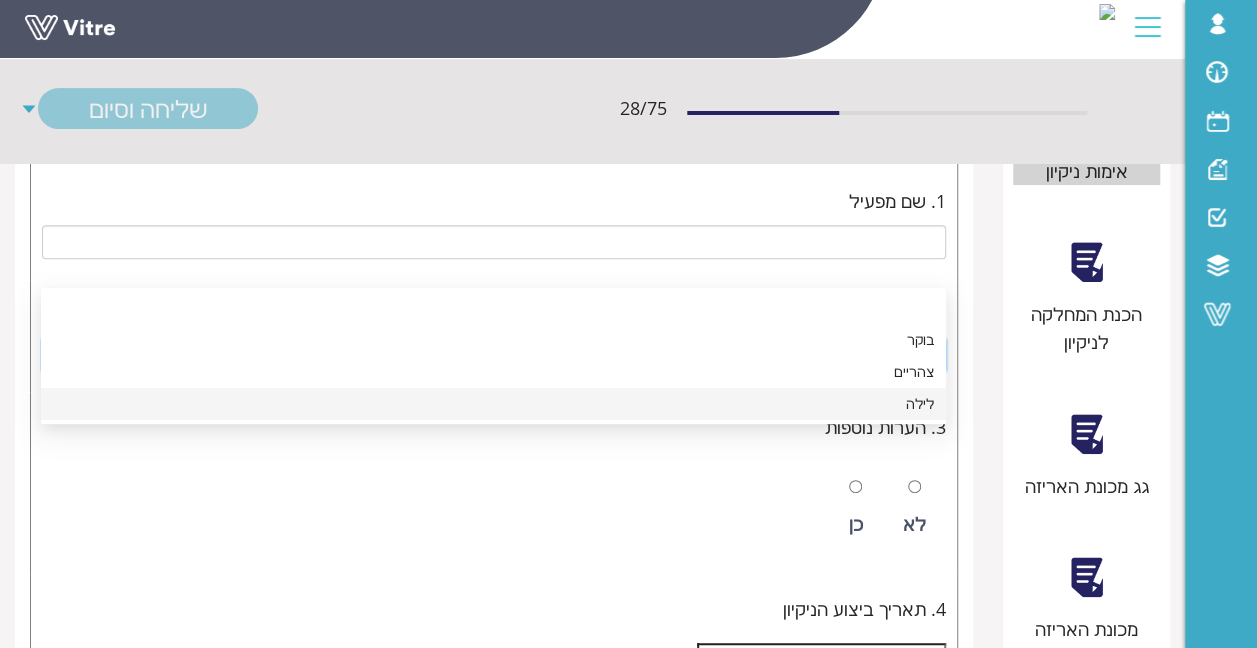 scroll, scrollTop: 200, scrollLeft: 0, axis: vertical 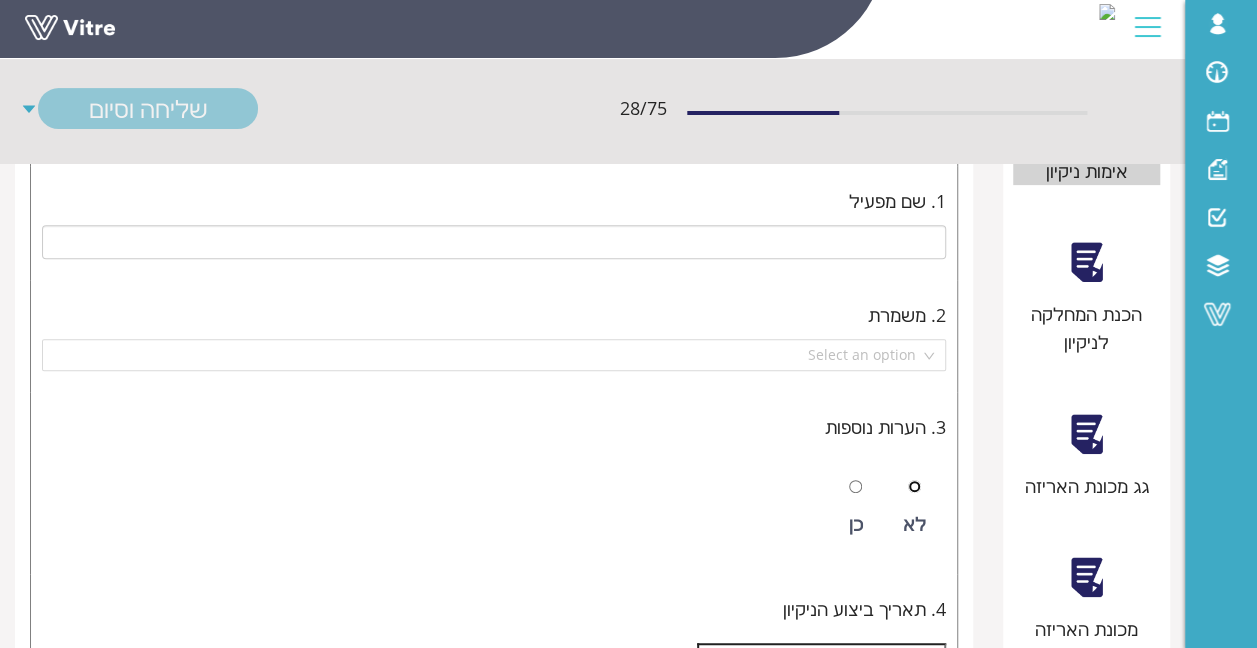 click at bounding box center [914, 486] 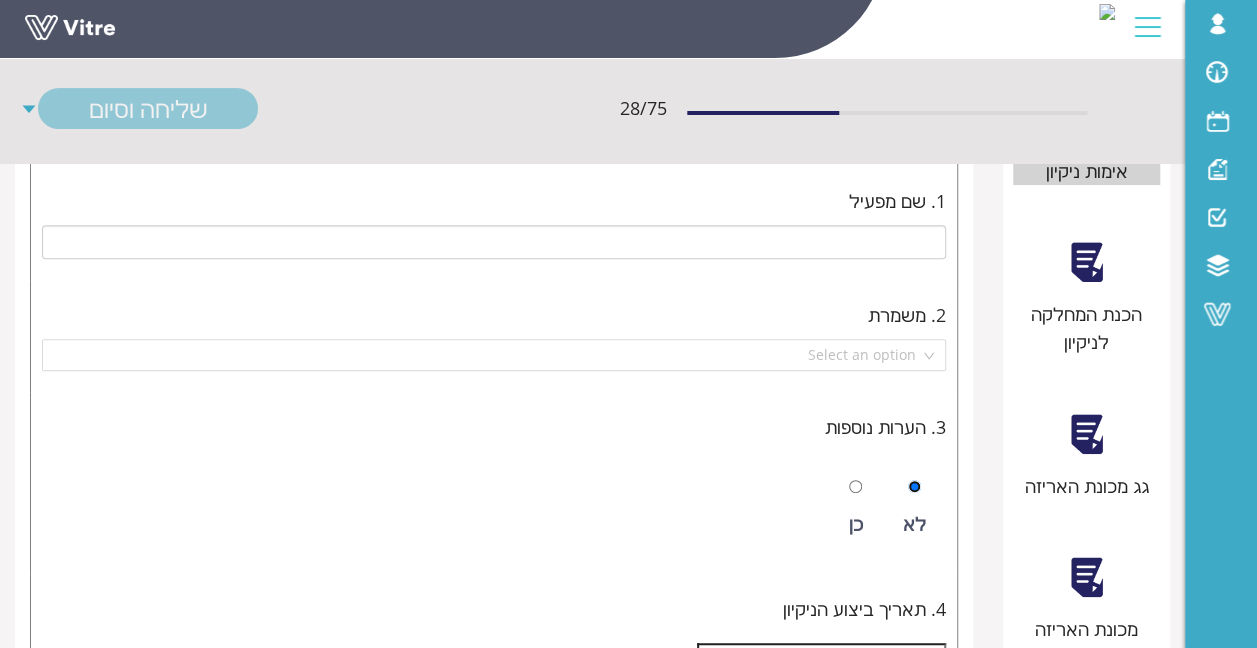 radio on "true" 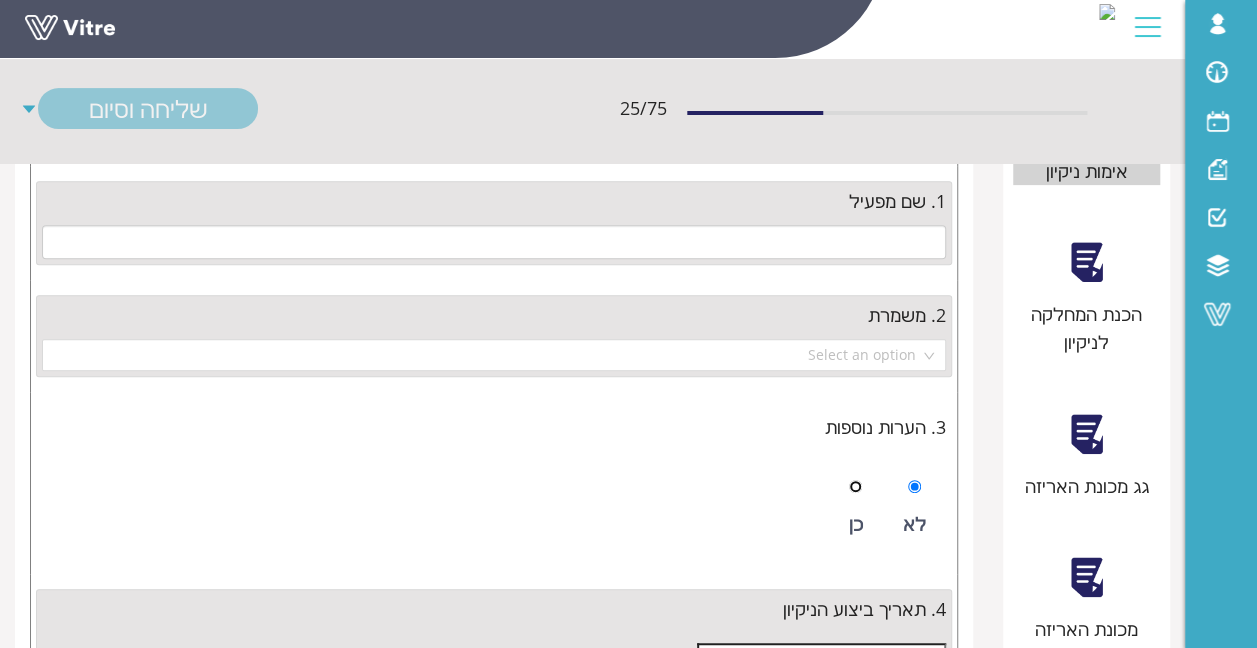 click at bounding box center [855, 486] 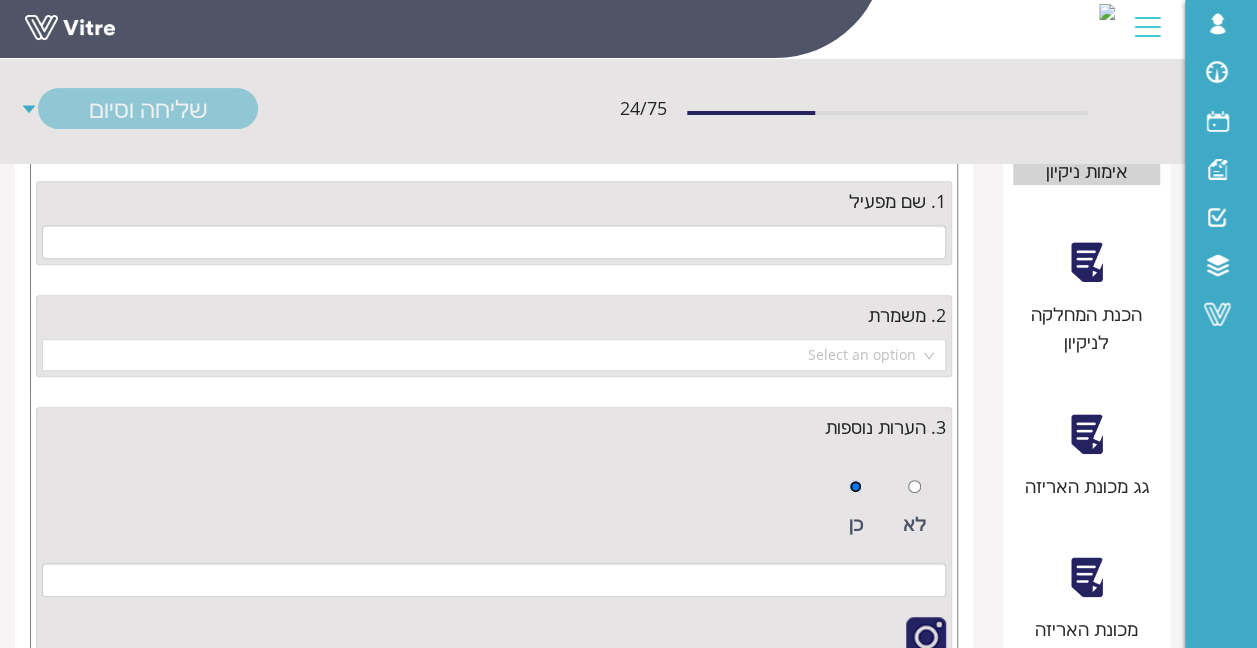 click at bounding box center [855, 486] 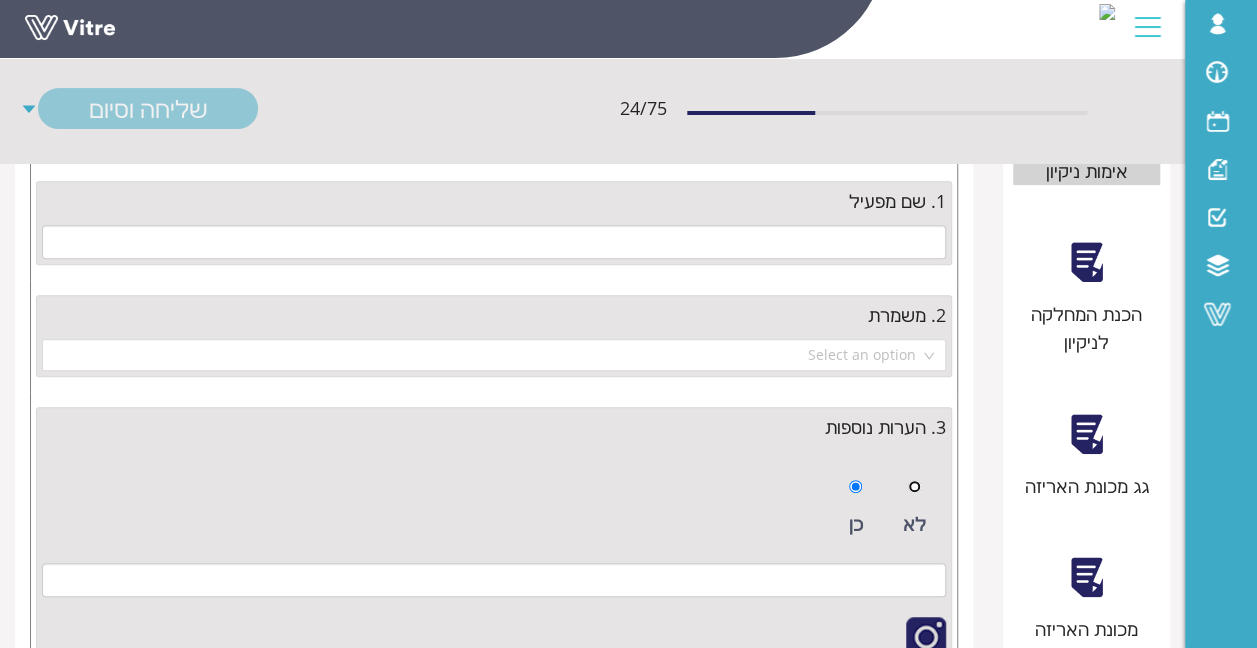 click at bounding box center [914, 486] 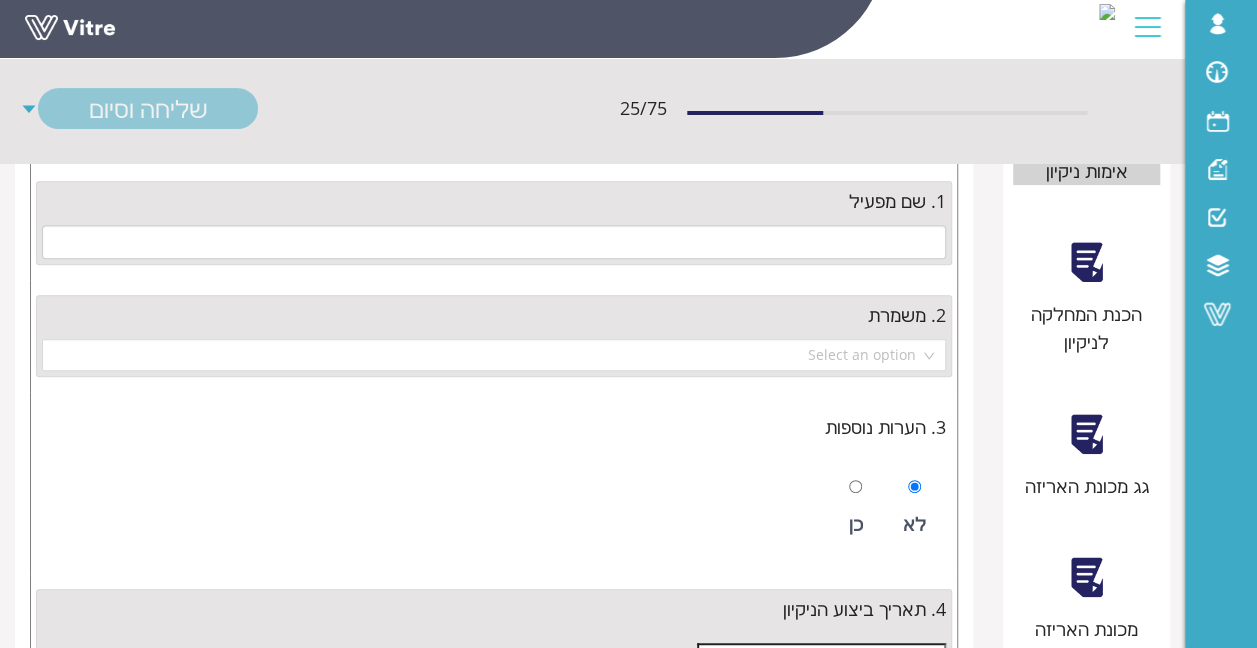 click on "כן" at bounding box center (856, 508) 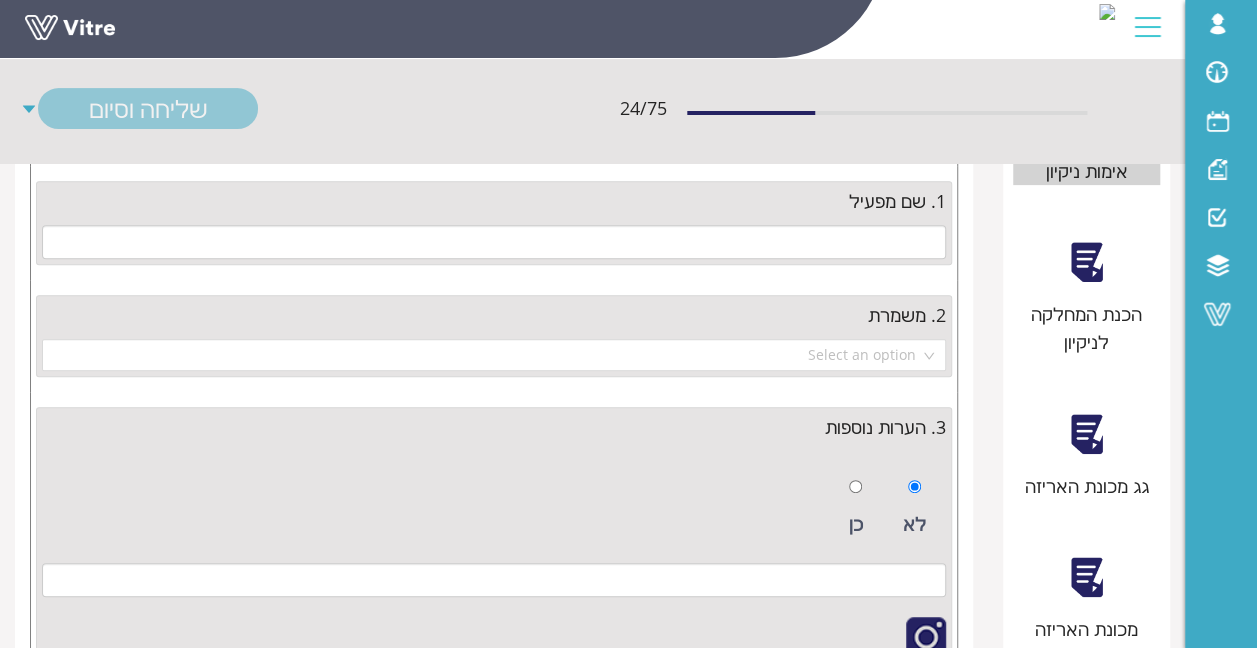 radio on "false" 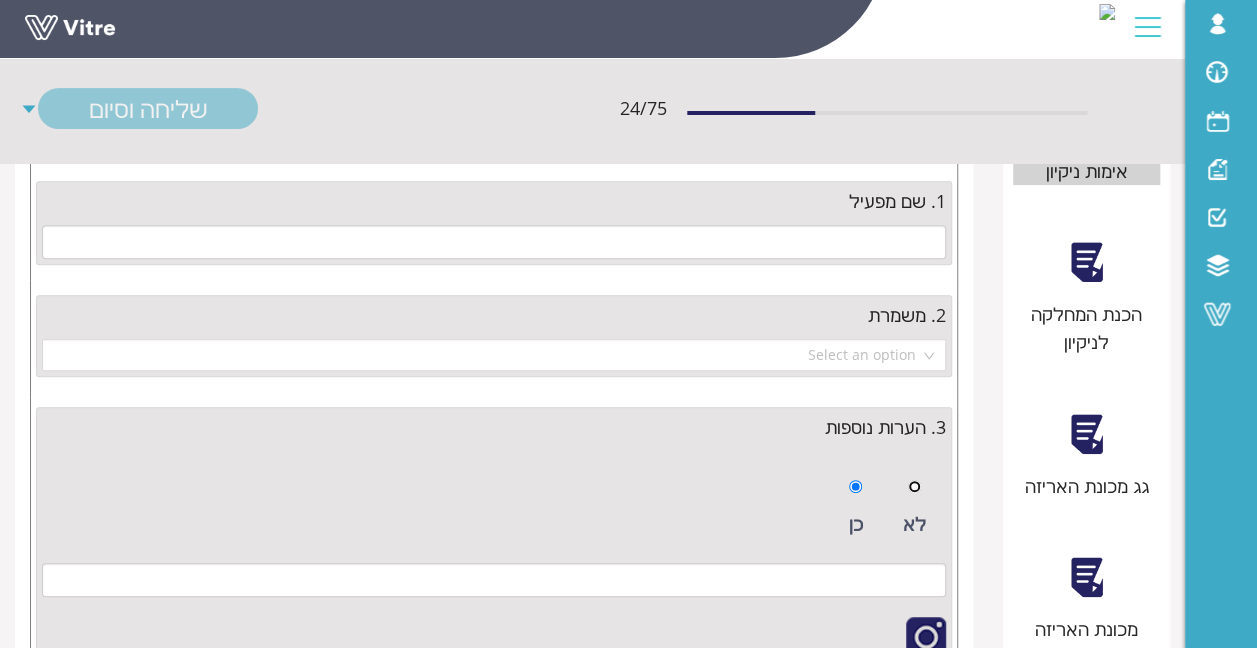 click at bounding box center [914, 486] 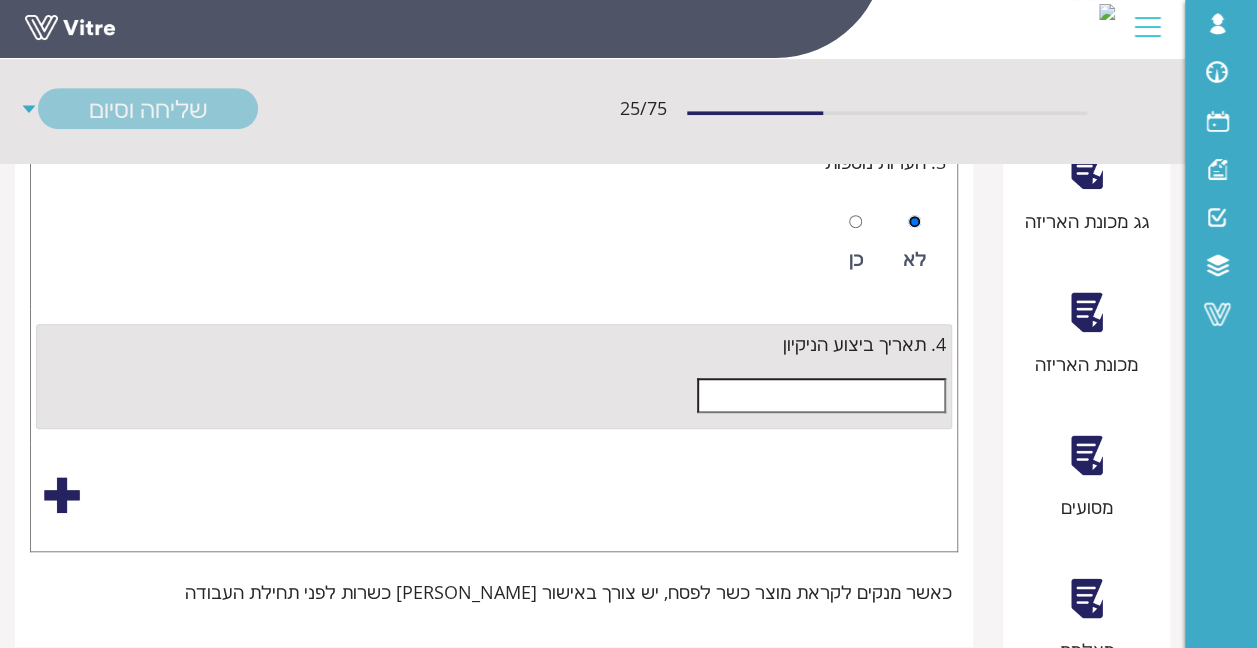 scroll, scrollTop: 600, scrollLeft: 0, axis: vertical 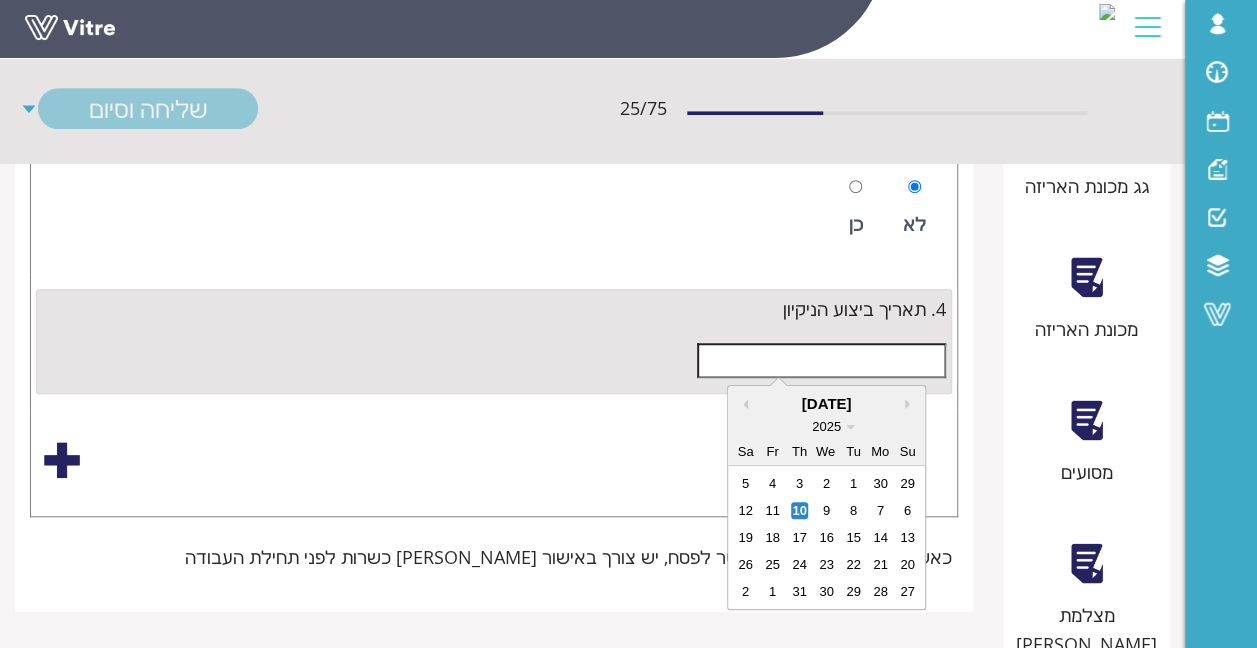 click at bounding box center (821, 360) 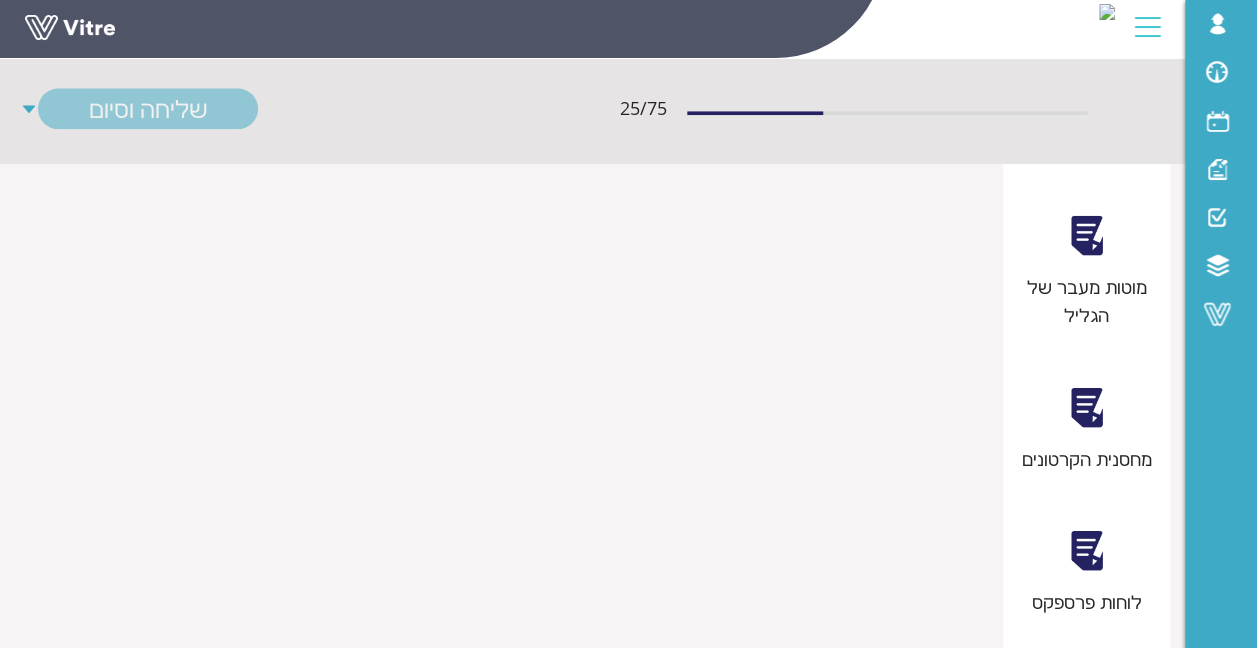 click on "אימות ניקיון  הכנת המחלקה לניקיון גג מכונת האריזה מכונת האריזה מסועים מצלמת Yoran מוטות מעבר של הגליל מחסנית הקרטונים  לוחות פרספקס רובוט אריזה (ליעד) מתקן הדבק מתקן הרמה של הלמינט עמדת מחשב רצפה אשפה מדפסת חתימת העובד אישור ניקיון אישור PCQI   אימות ניקיון  משמרת , מפעיל ואישור ניקיון  1. שם מפעיל  2. משמרת  Select an option 3. הערות נוספות  לא  כן  4. תאריך ביצוע הניקיון כאשר מנקים לקראת מוצר כשר לפסח, יש צורך באישור המשגיח כשרות לפני תחילת העבודה" at bounding box center [592, 659] 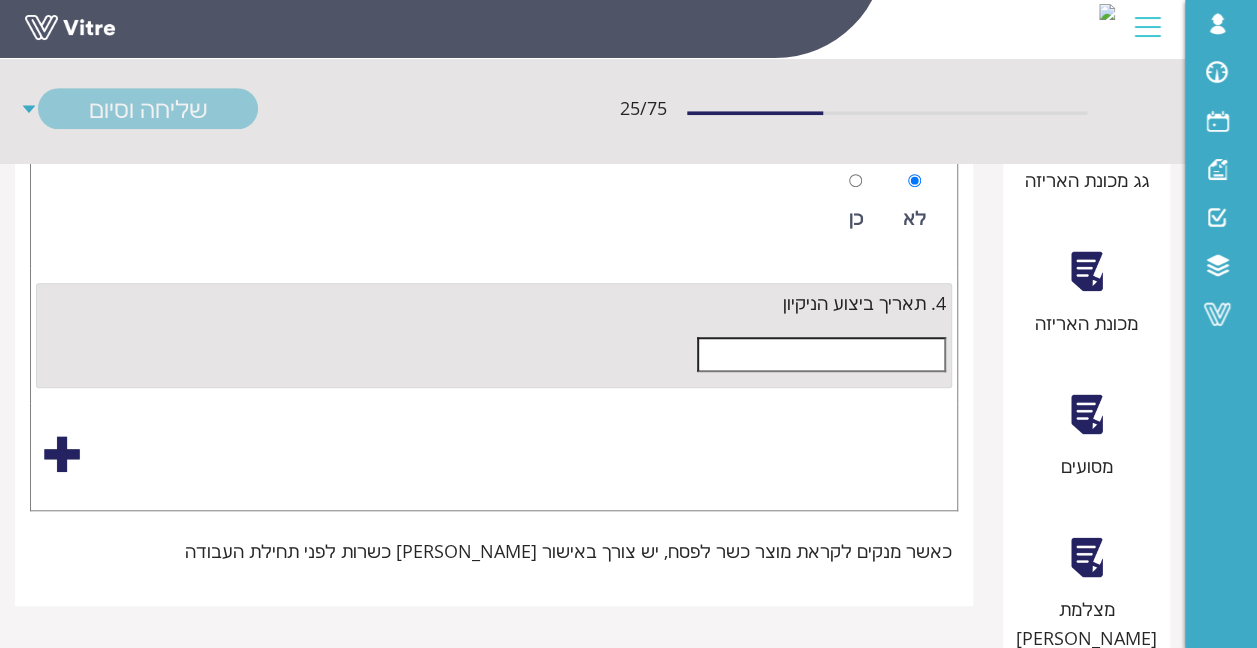 scroll, scrollTop: 600, scrollLeft: 0, axis: vertical 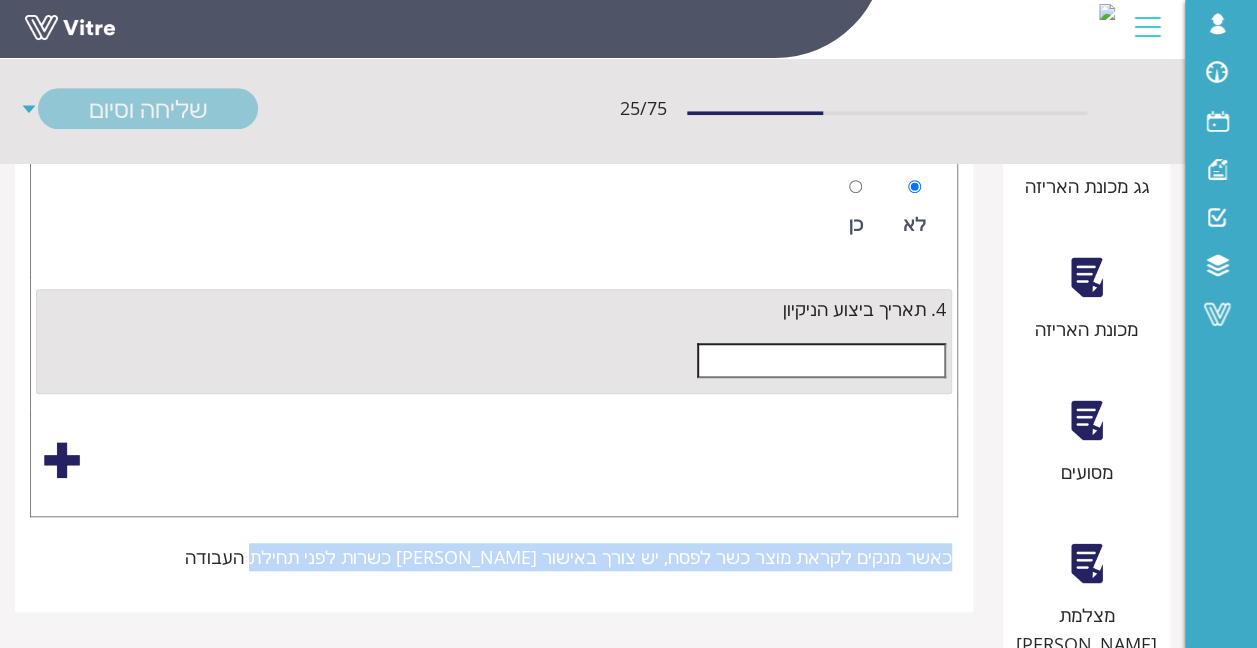 drag, startPoint x: 962, startPoint y: 467, endPoint x: 314, endPoint y: 459, distance: 648.0494 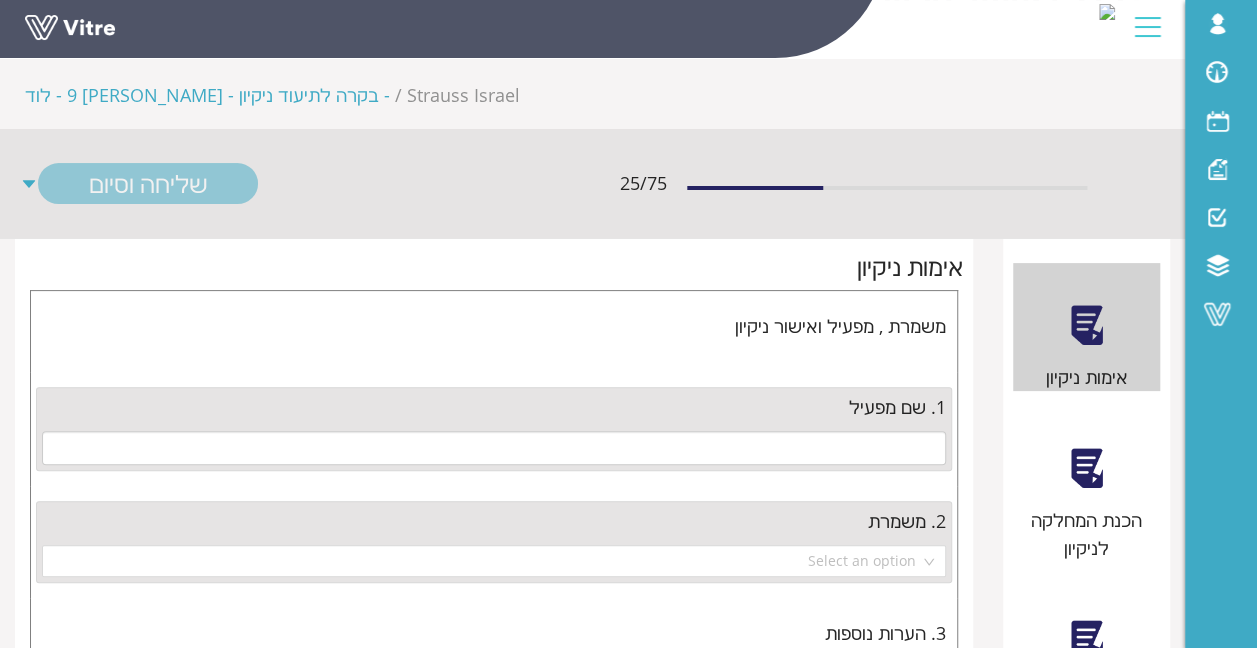 scroll, scrollTop: 200, scrollLeft: 0, axis: vertical 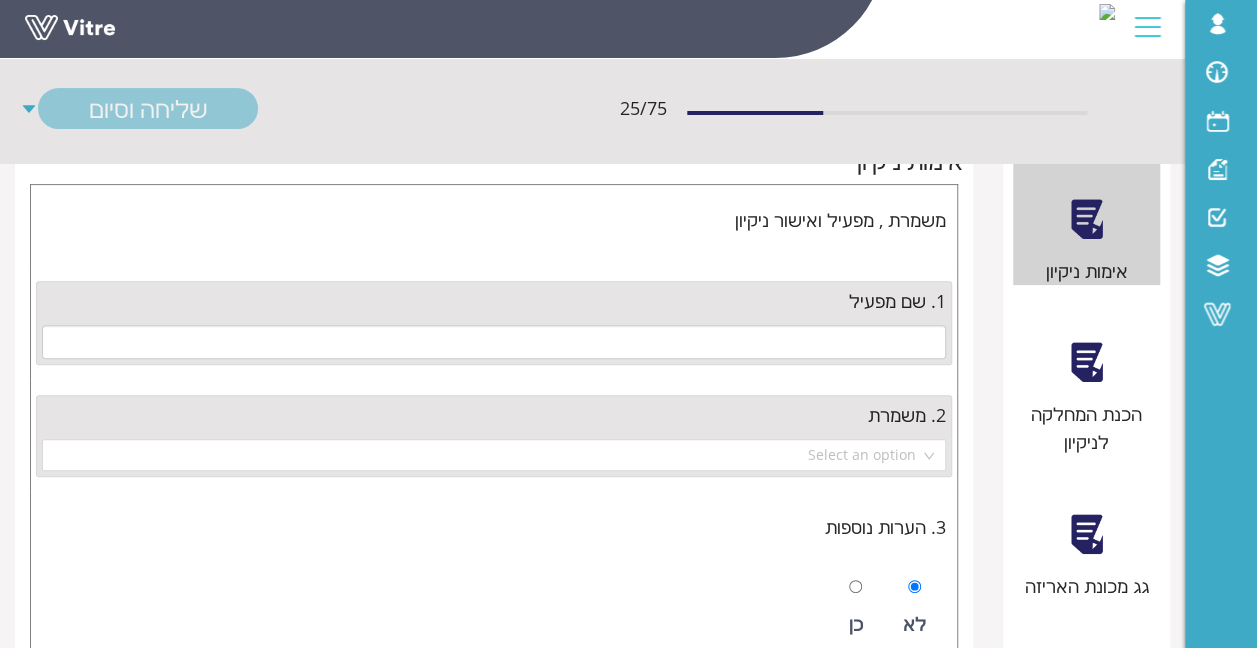 click on "הכנת המחלקה לניקיון" at bounding box center (1087, 428) 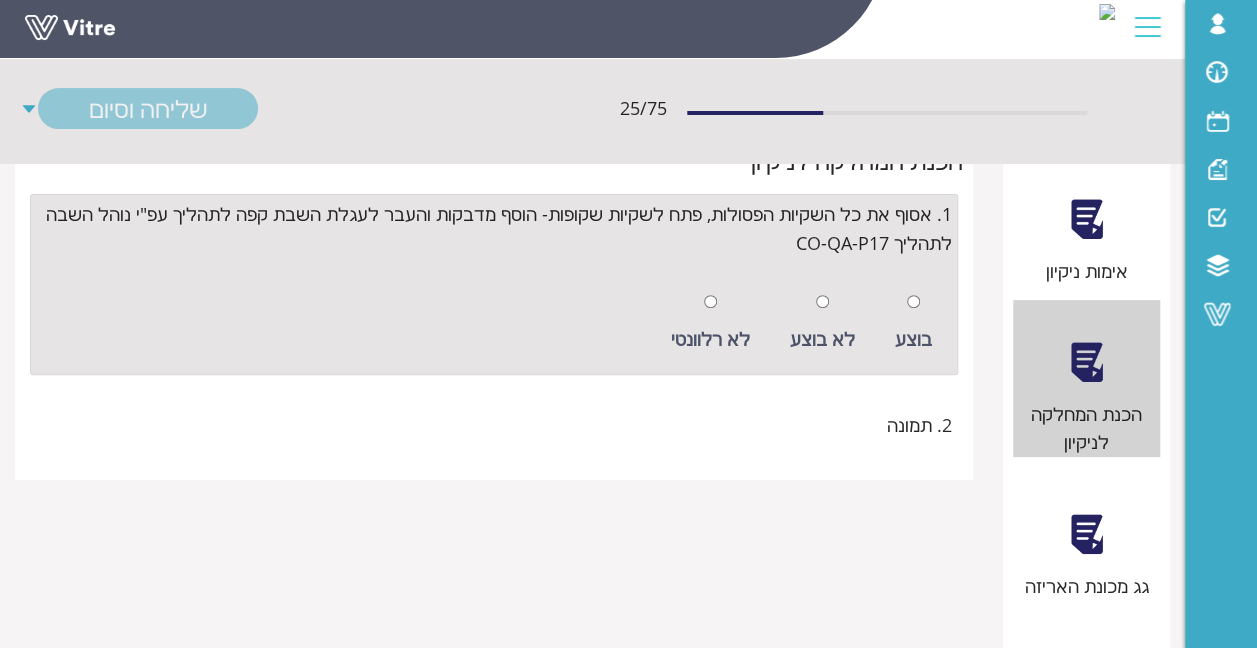 scroll, scrollTop: 0, scrollLeft: 0, axis: both 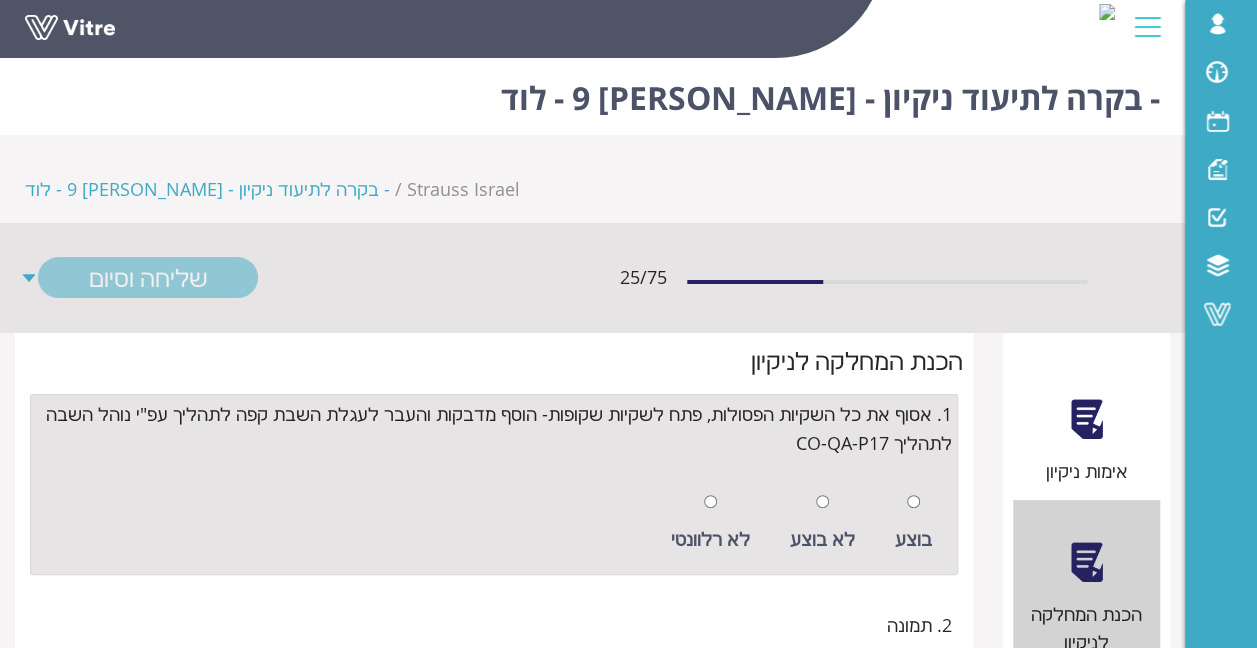 click on "בוצע" at bounding box center (913, 523) 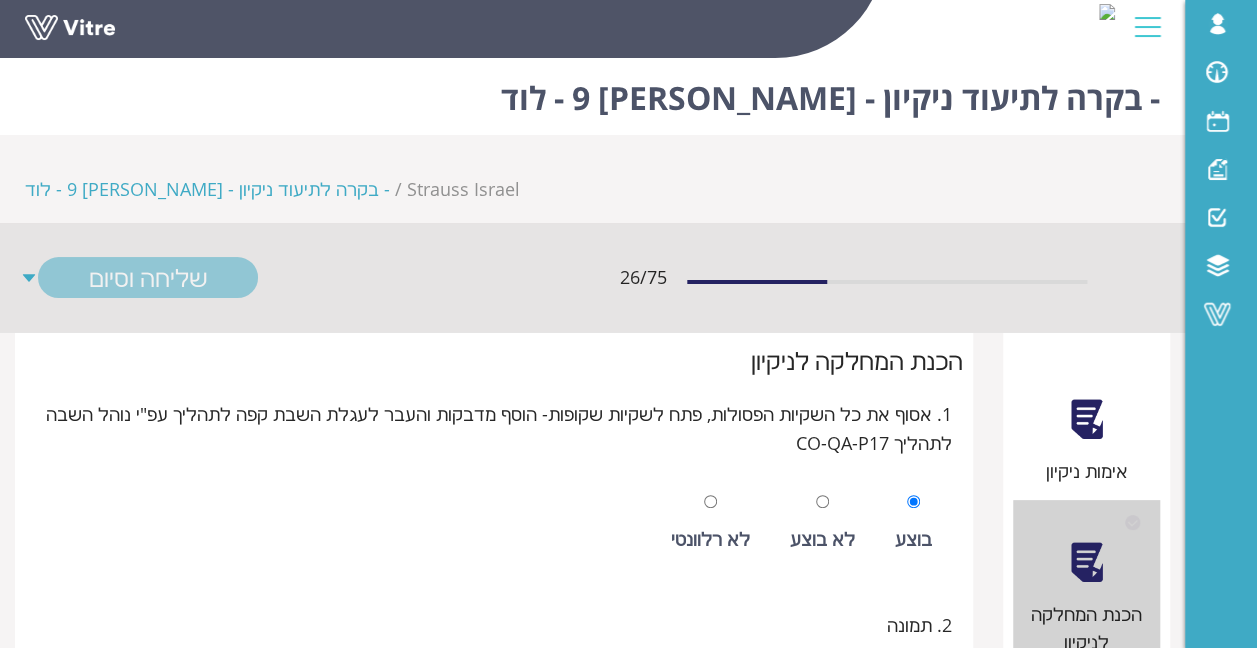 click on "לא בוצע" at bounding box center (822, 523) 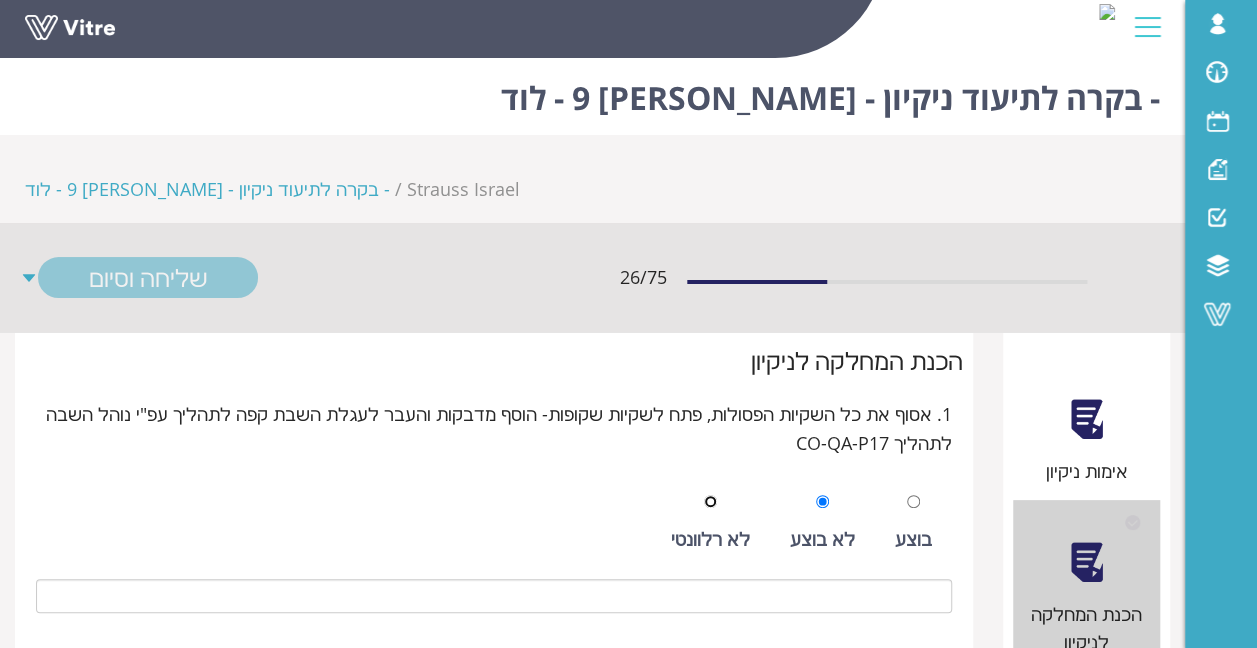 click at bounding box center (710, 501) 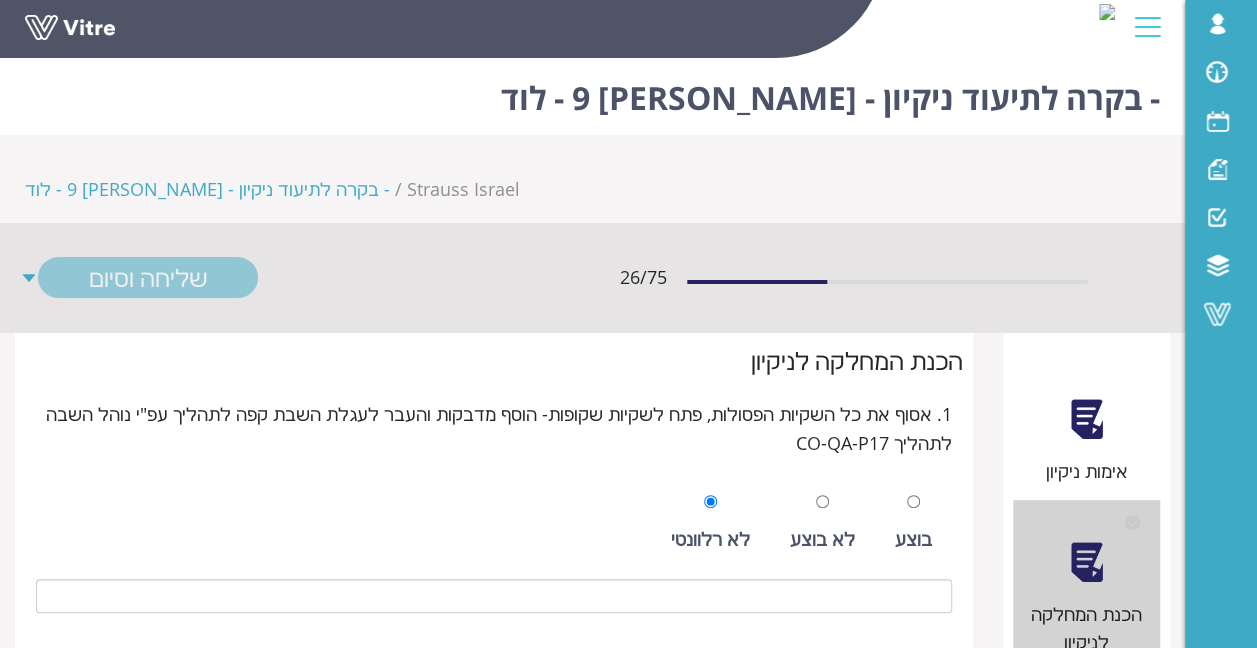 drag, startPoint x: 831, startPoint y: 433, endPoint x: 767, endPoint y: 429, distance: 64.12488 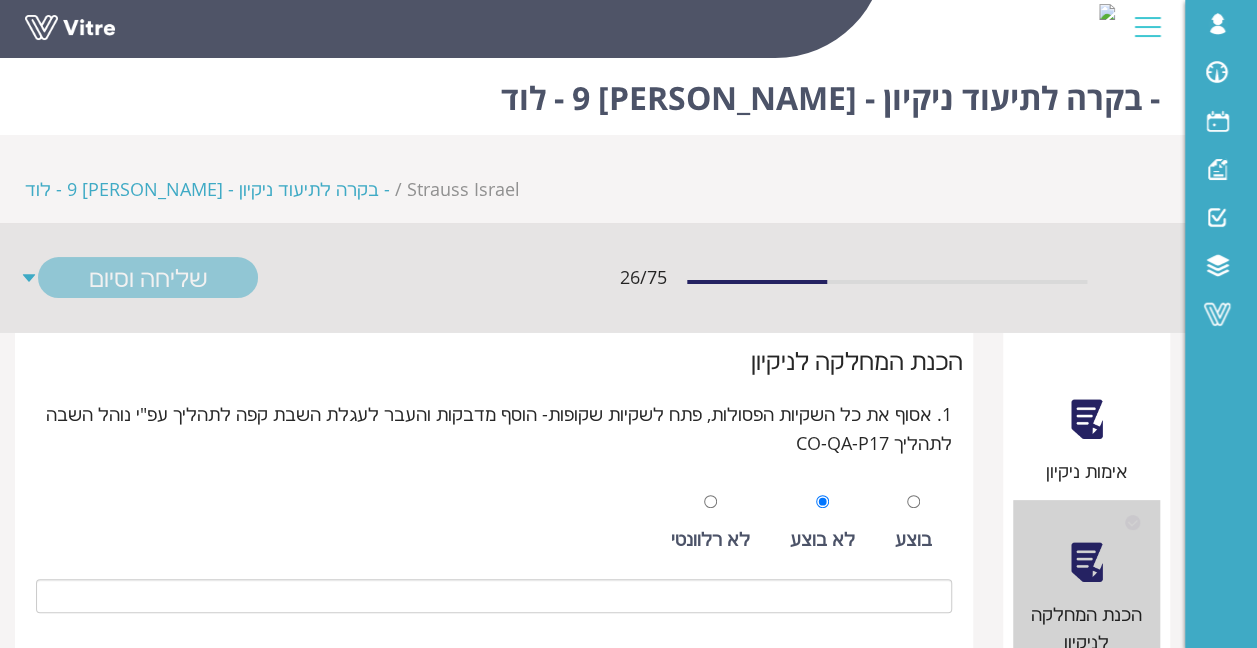 click on "לא רלוונטי" at bounding box center [710, 523] 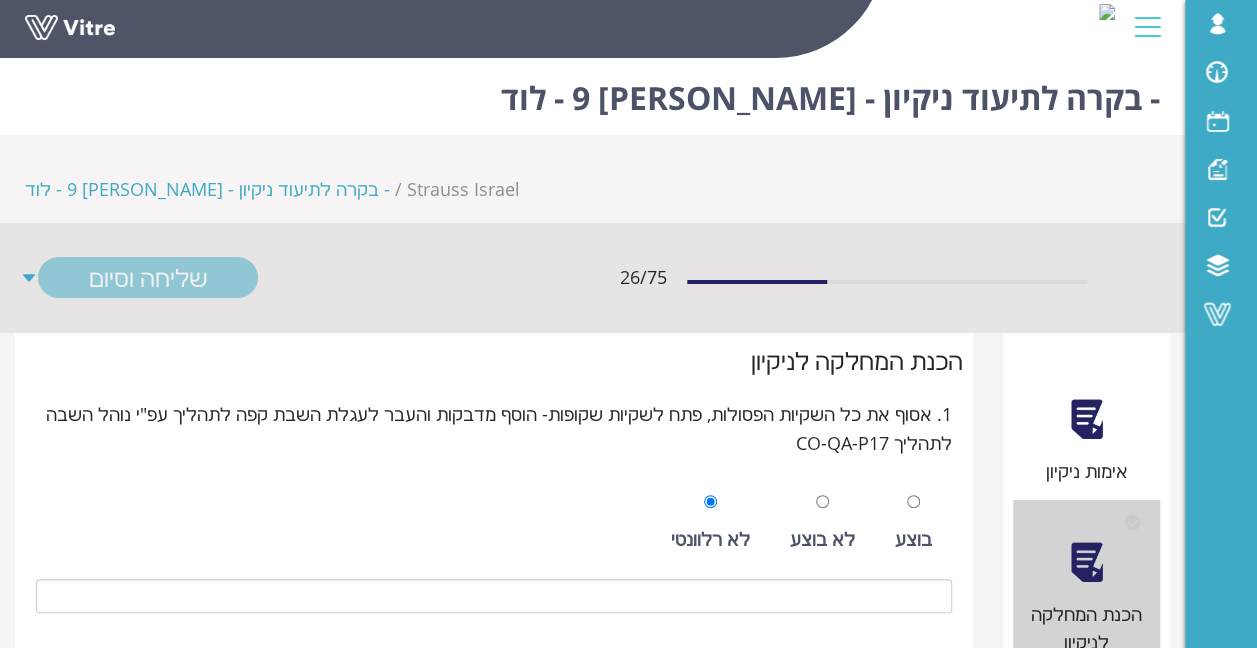 click on "בוצע" at bounding box center [913, 523] 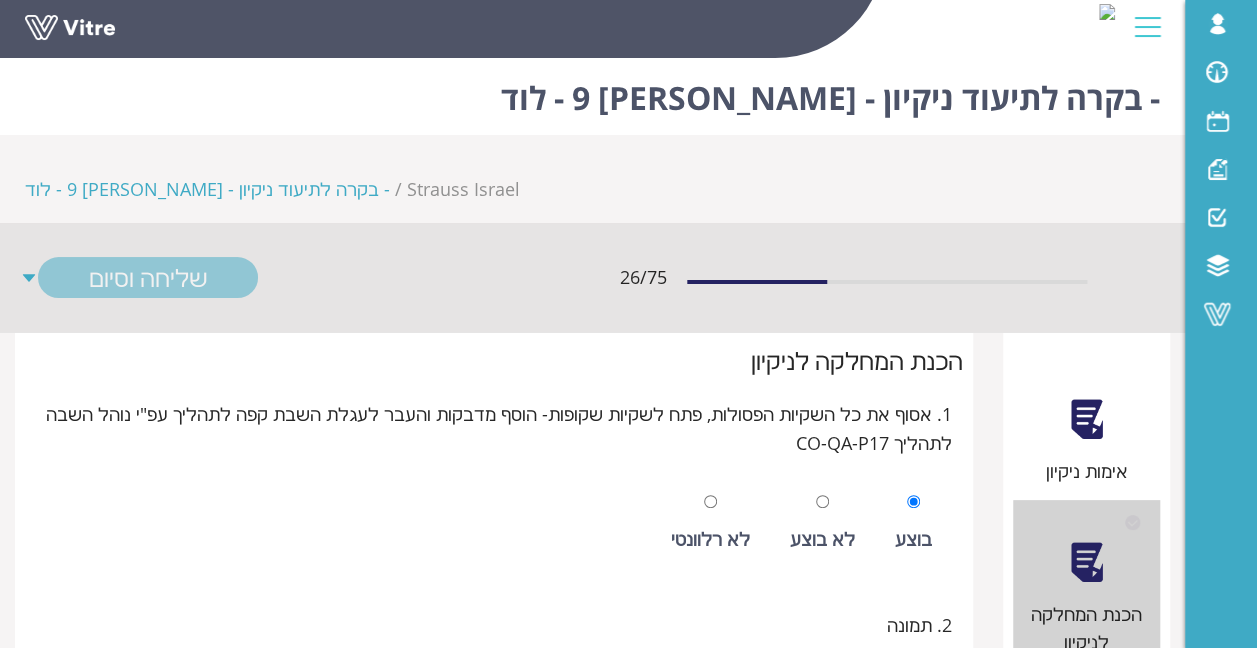 click on "2. תמונה" at bounding box center (919, 625) 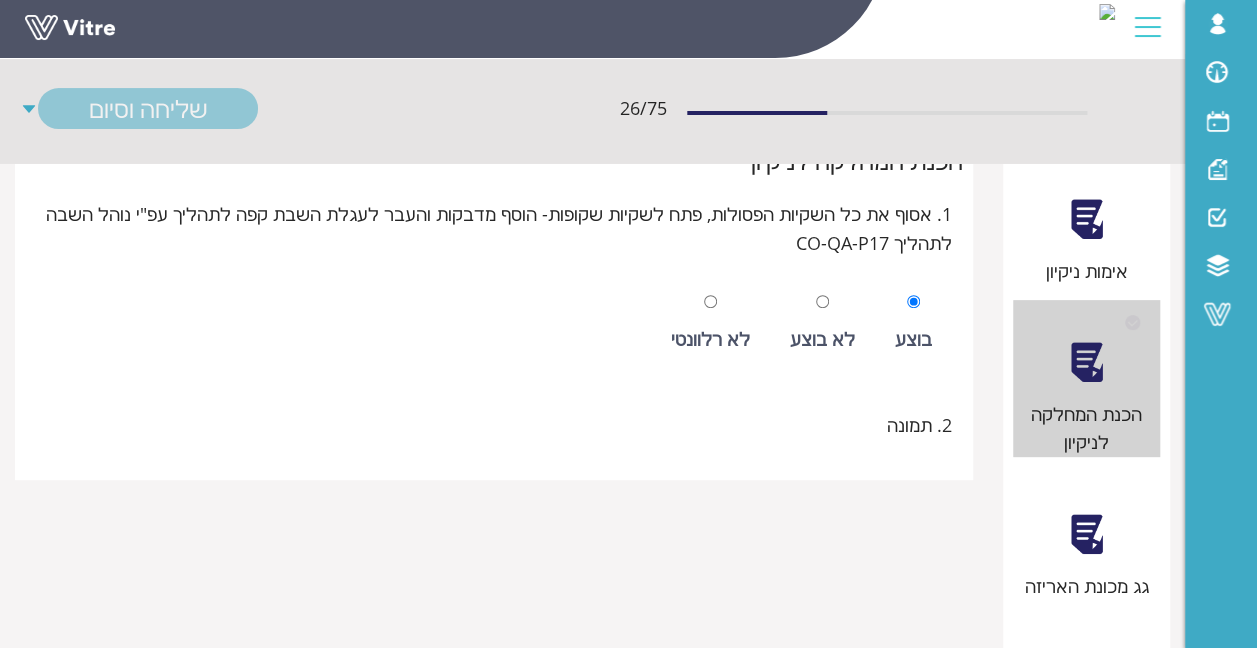 click on "אימות ניקיון  הכנת המחלקה לניקיון גג מכונת האריזה מכונת האריזה מסועים מצלמת Yoran מוטות מעבר של הגליל מחסנית הקרטונים  לוחות פרספקס רובוט אריזה (ליעד) מתקן הדבק מתקן הרמה של הלמינט עמדת מחשב רצפה אשפה מדפסת חתימת העובד אישור ניקיון אישור PCQI   הכנת המחלקה לניקיון 1. אסוף את כל השקיות הפסולות, פתח לשקיות שקופות- הוסף מדבקות והעבר לעגלת השבת קפה לתהליך עפ"י נוהל השבה לתהליך CO-QA-P17 בוצע לא בוצע לא רלוונטי 2. תמונה" at bounding box center [592, 1559] 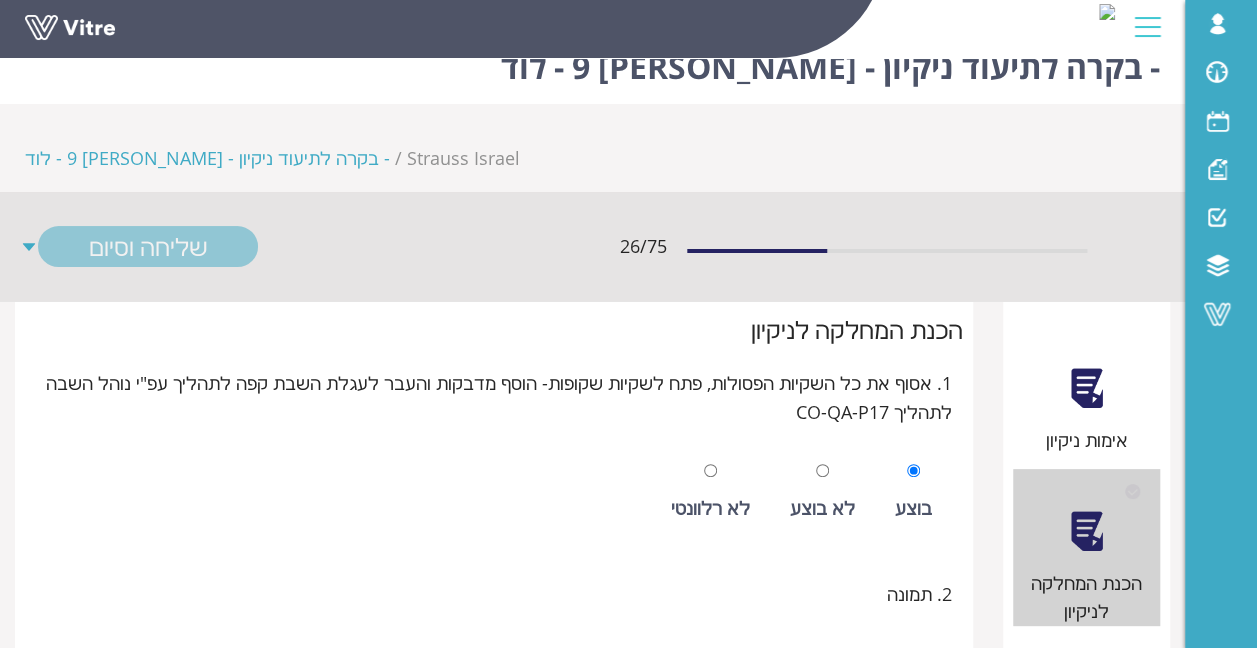 scroll, scrollTop: 0, scrollLeft: 0, axis: both 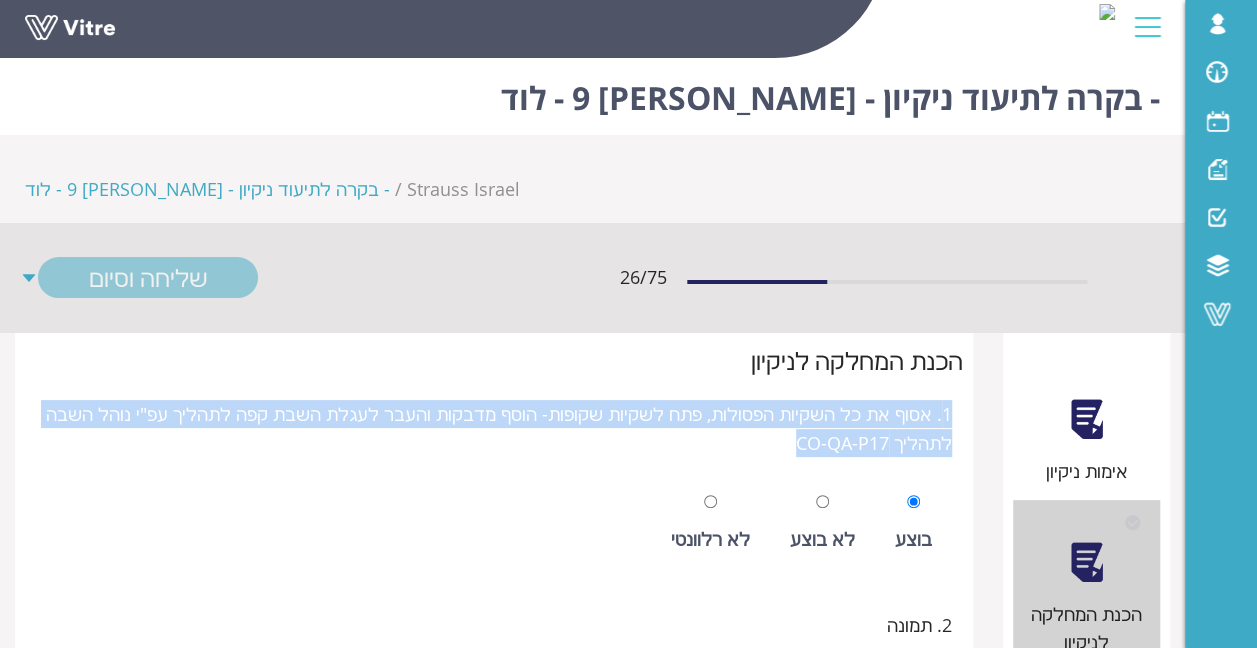 drag, startPoint x: 958, startPoint y: 296, endPoint x: 790, endPoint y: 360, distance: 179.77763 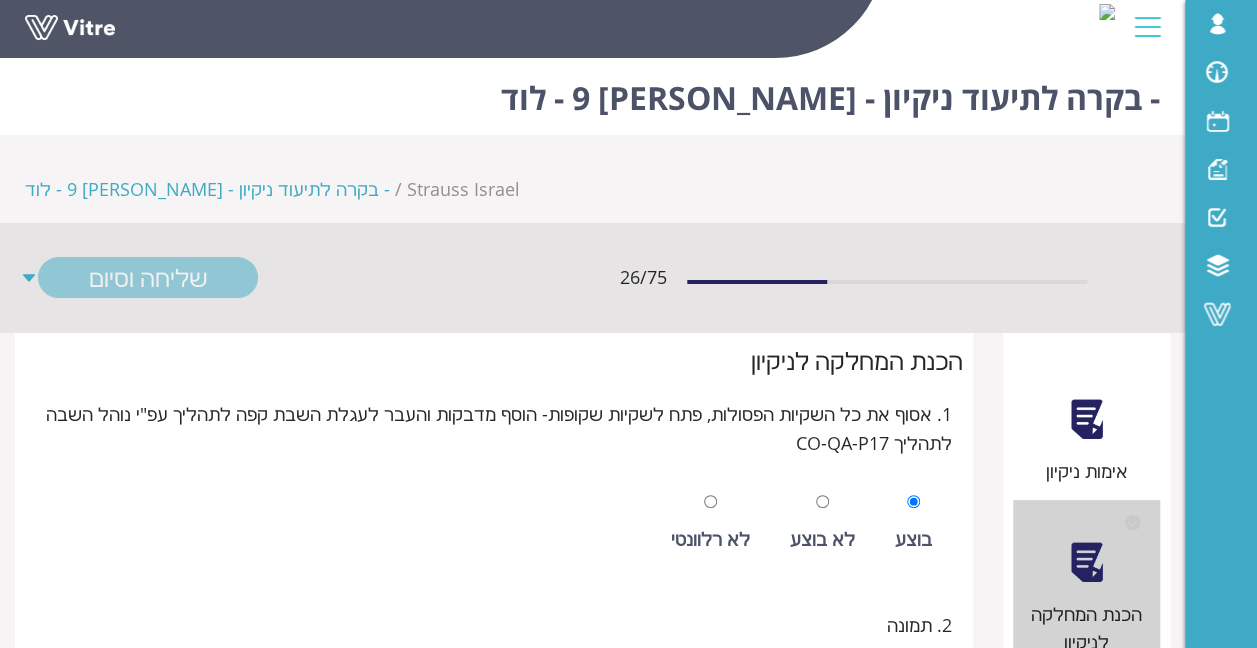click on "לא בוצע" at bounding box center (822, 523) 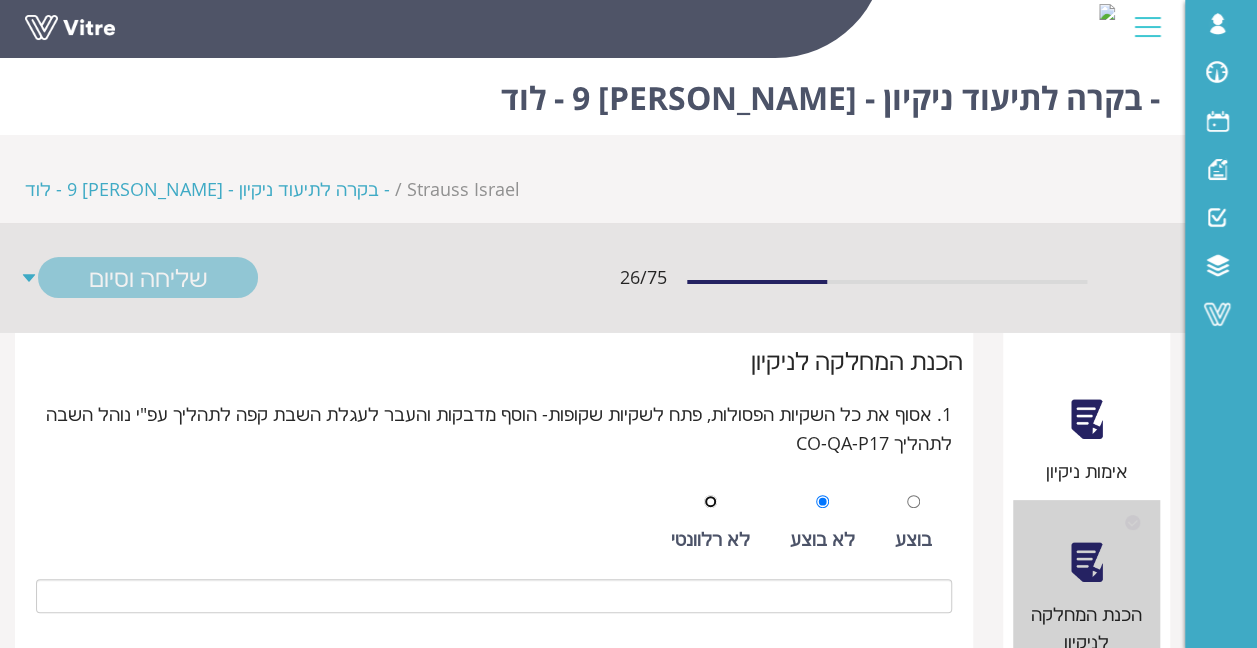 click at bounding box center [710, 501] 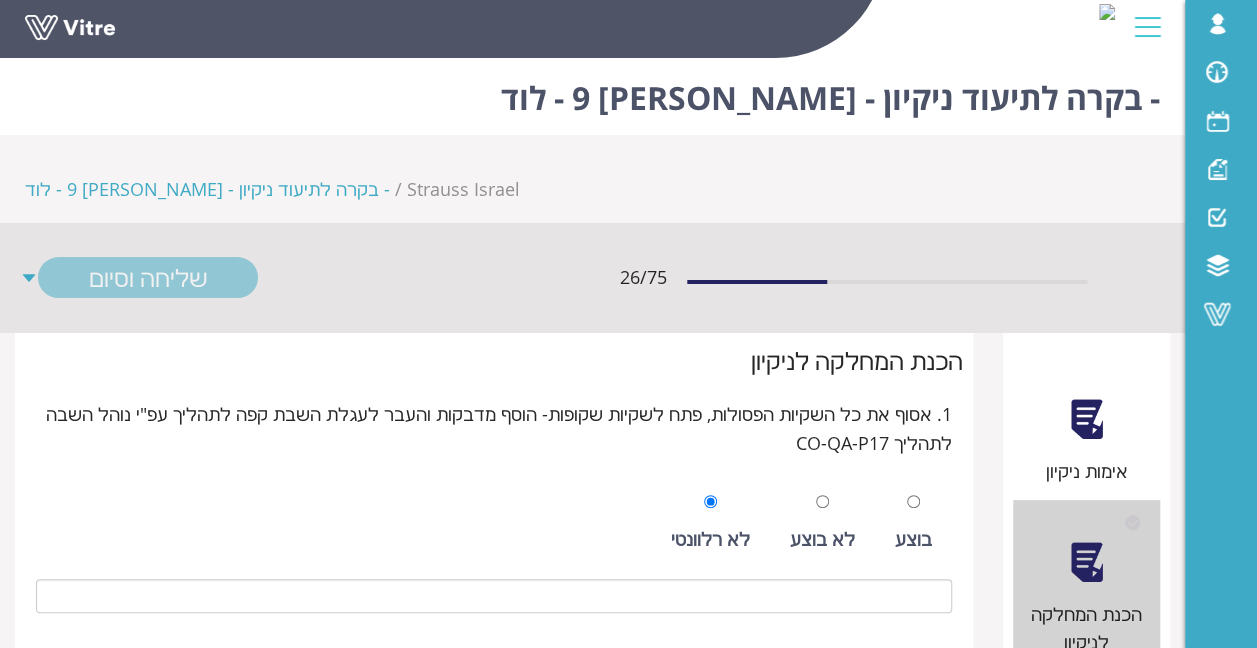 click on "בוצע" at bounding box center (913, 523) 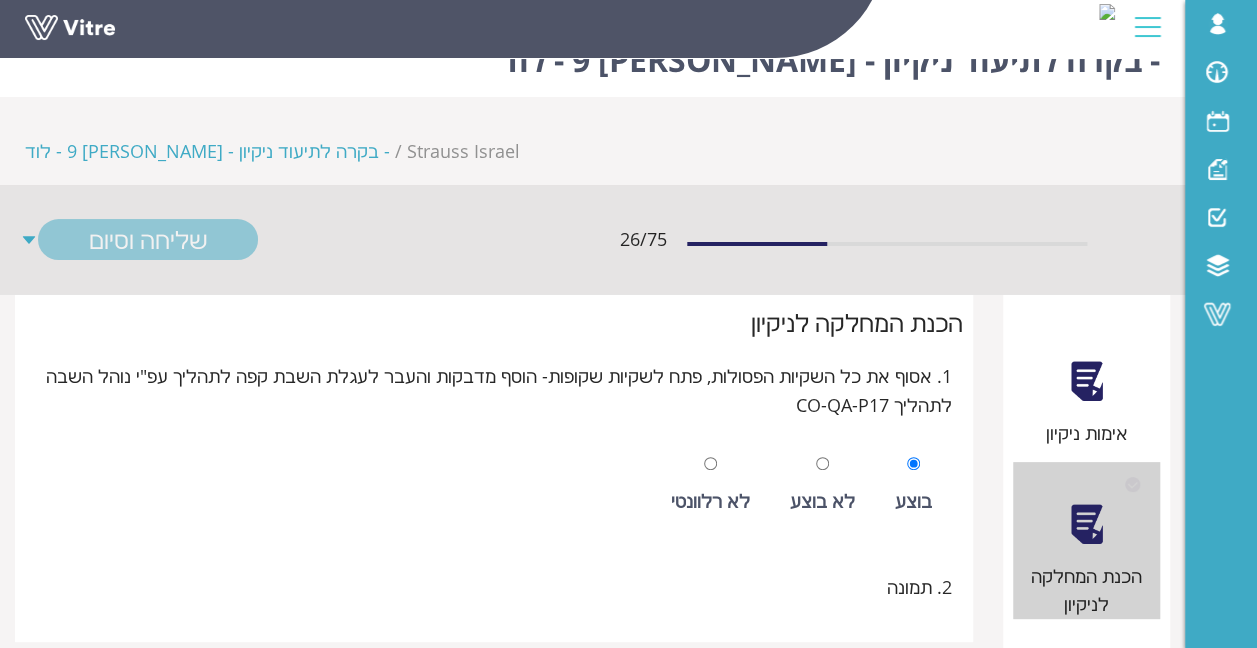 scroll, scrollTop: 100, scrollLeft: 0, axis: vertical 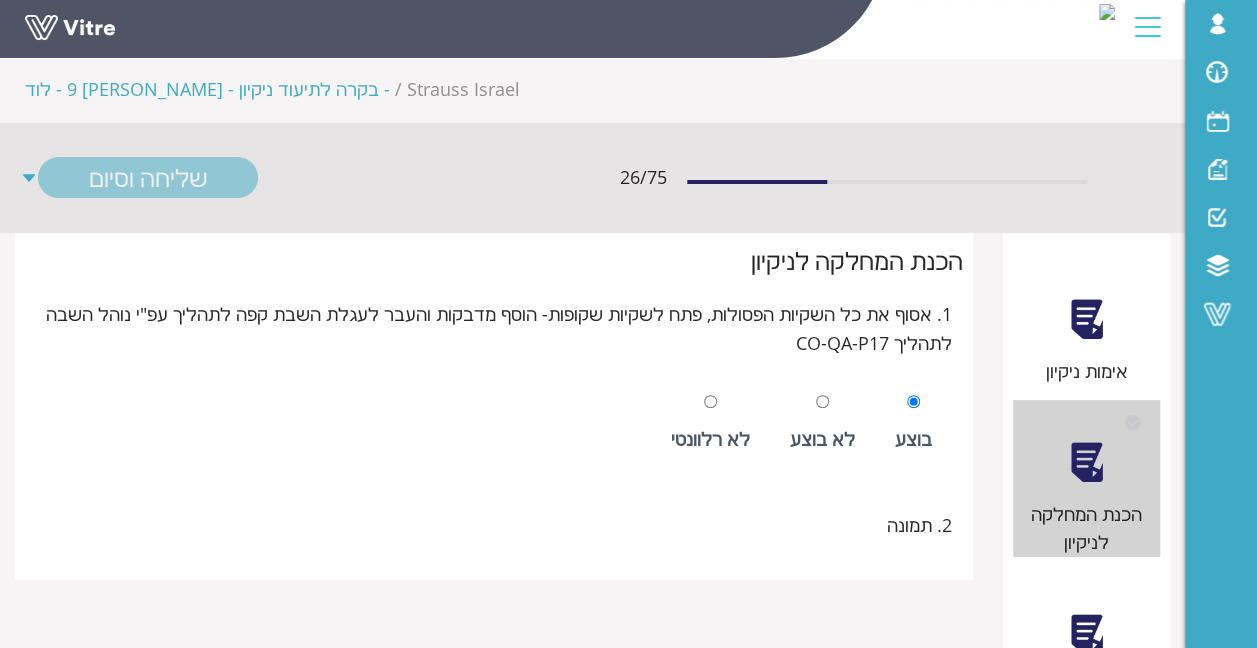 click on "אימות ניקיון  הכנת המחלקה לניקיון גג מכונת האריזה מכונת האריזה מסועים מצלמת Yoran מוטות מעבר של הגליל מחסנית הקרטונים  לוחות פרספקס רובוט אריזה (ליעד) מתקן הדבק מתקן הרמה של הלמינט עמדת מחשב רצפה אשפה מדפסת חתימת העובד אישור ניקיון אישור PCQI   הכנת המחלקה לניקיון 1. אסוף את כל השקיות הפסולות, פתח לשקיות שקופות- הוסף מדבקות והעבר לעגלת השבת קפה לתהליך עפ"י נוהל השבה לתהליך CO-QA-P17 בוצע לא בוצע לא רלוונטי 2. תמונה" at bounding box center [592, 1659] 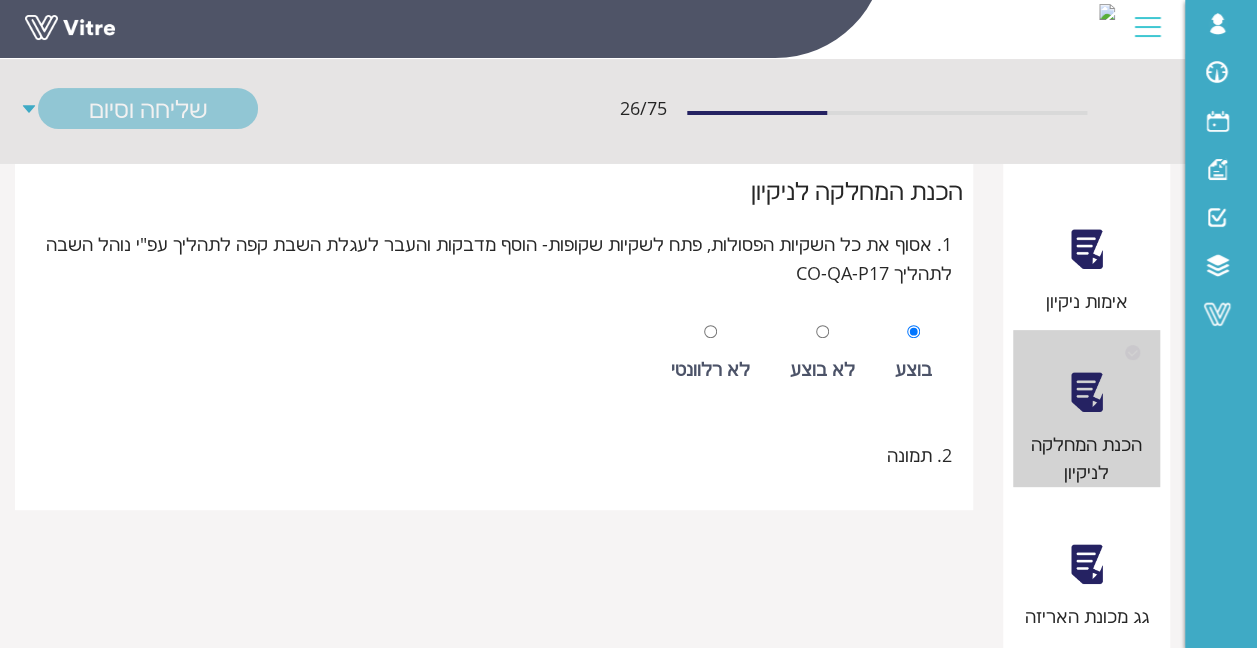 scroll, scrollTop: 100, scrollLeft: 0, axis: vertical 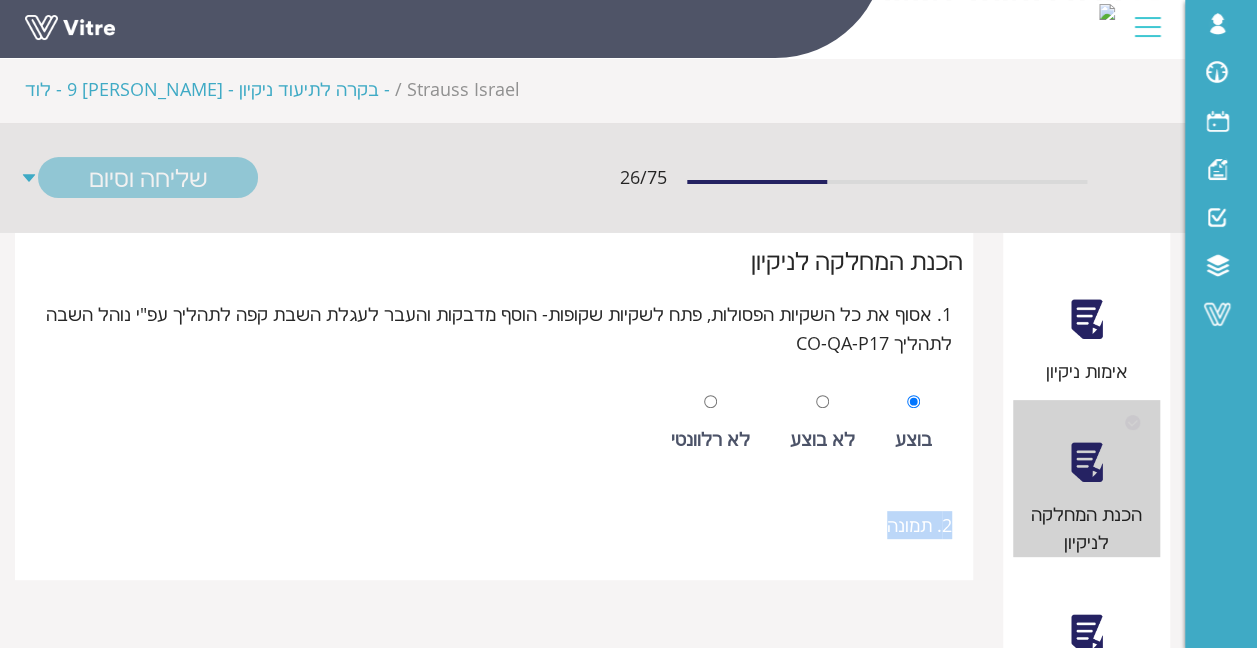 drag, startPoint x: 790, startPoint y: 434, endPoint x: 948, endPoint y: 442, distance: 158.20241 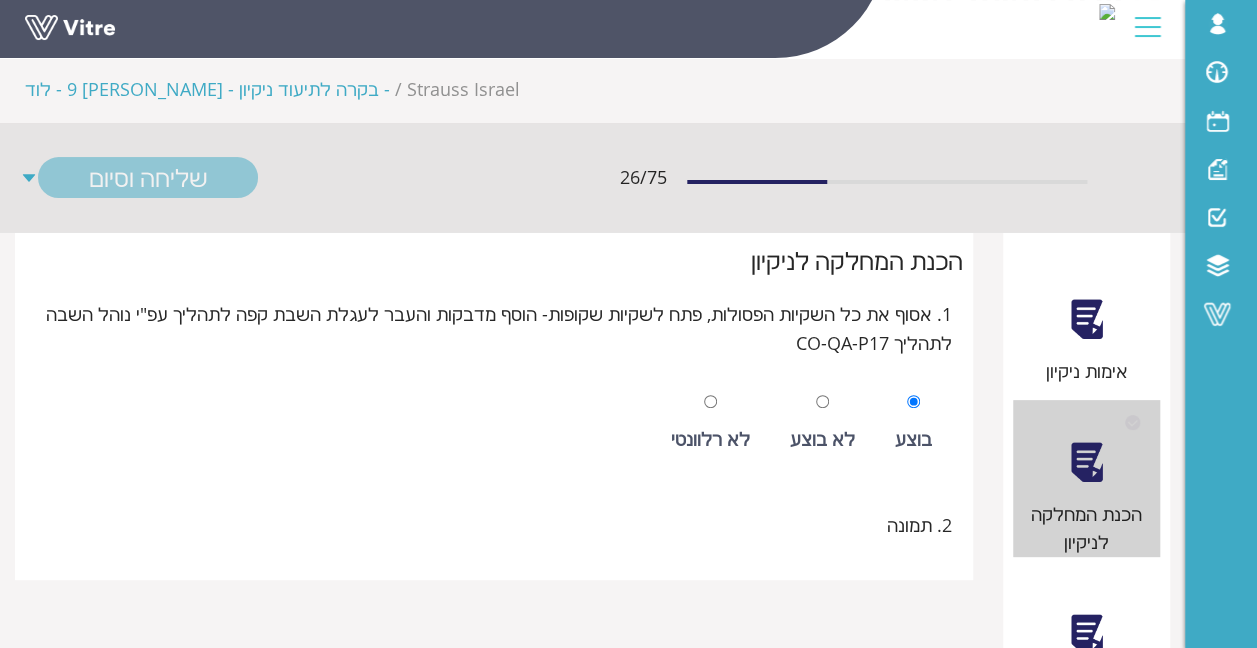 drag, startPoint x: 948, startPoint y: 442, endPoint x: 1090, endPoint y: 523, distance: 163.47783 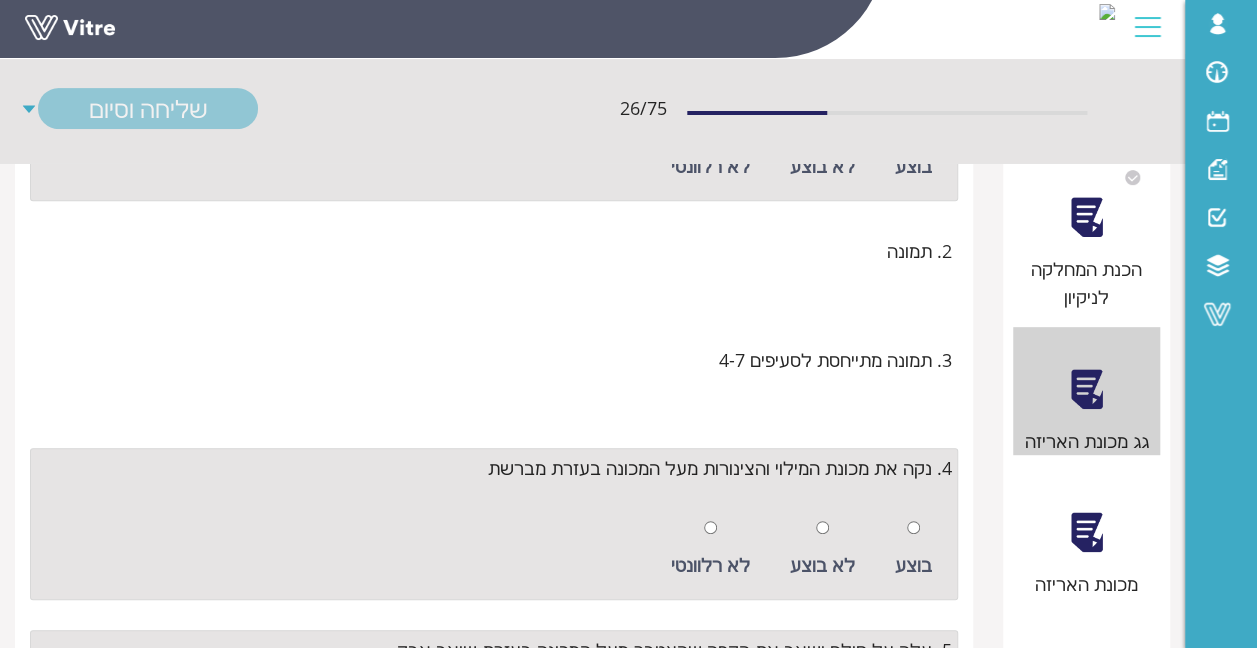scroll, scrollTop: 100, scrollLeft: 0, axis: vertical 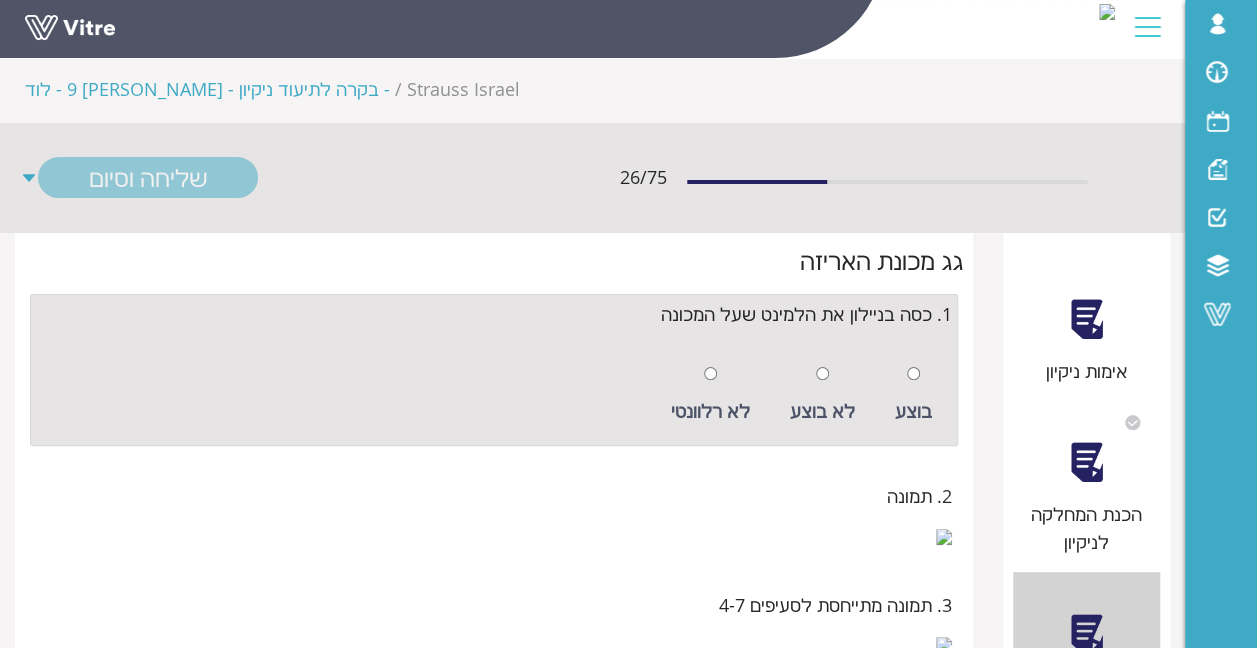click at bounding box center [1086, 462] 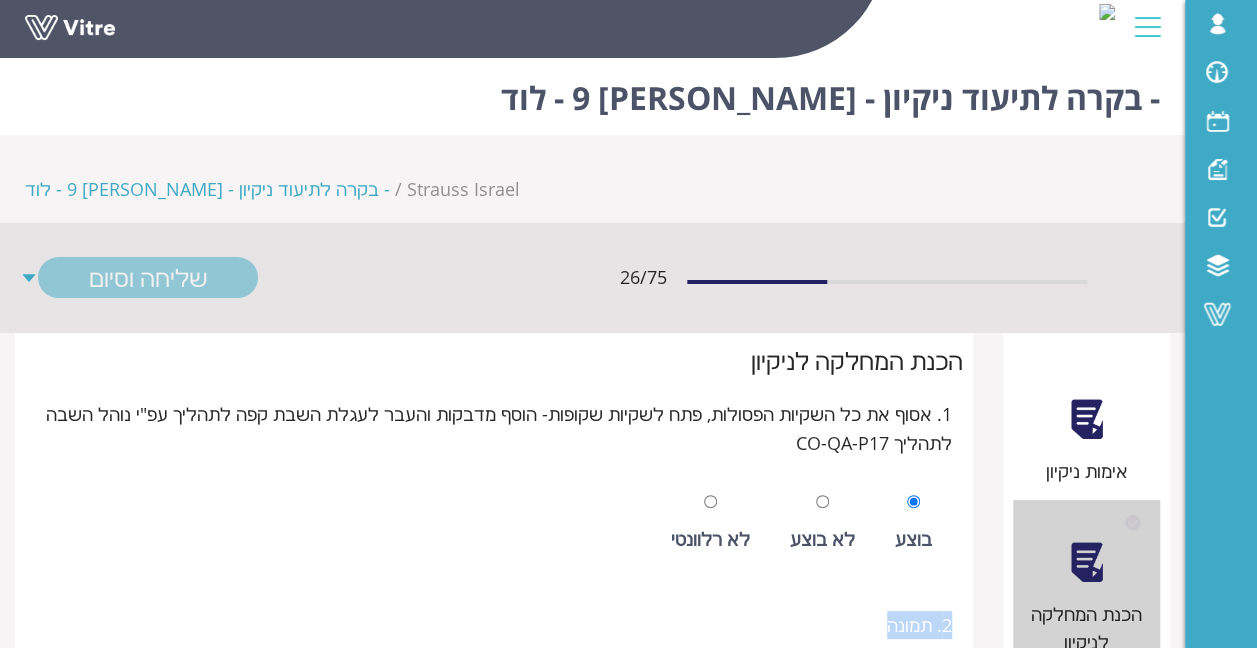 drag, startPoint x: 880, startPoint y: 533, endPoint x: 948, endPoint y: 534, distance: 68.007355 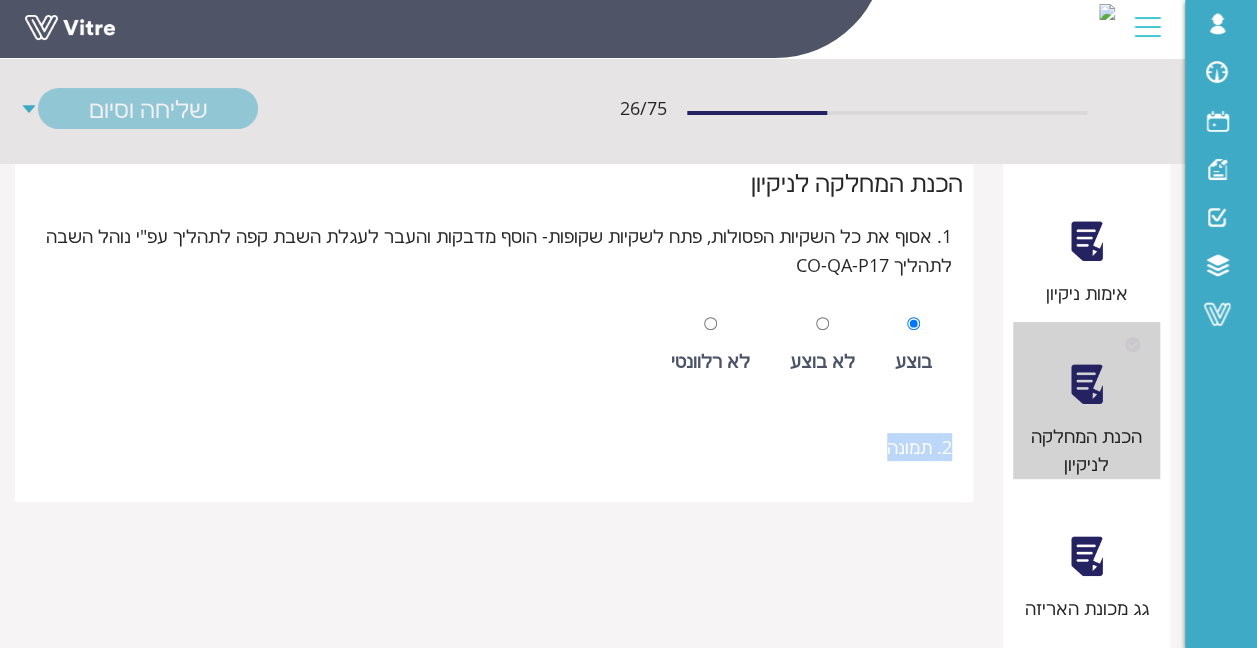 scroll, scrollTop: 300, scrollLeft: 0, axis: vertical 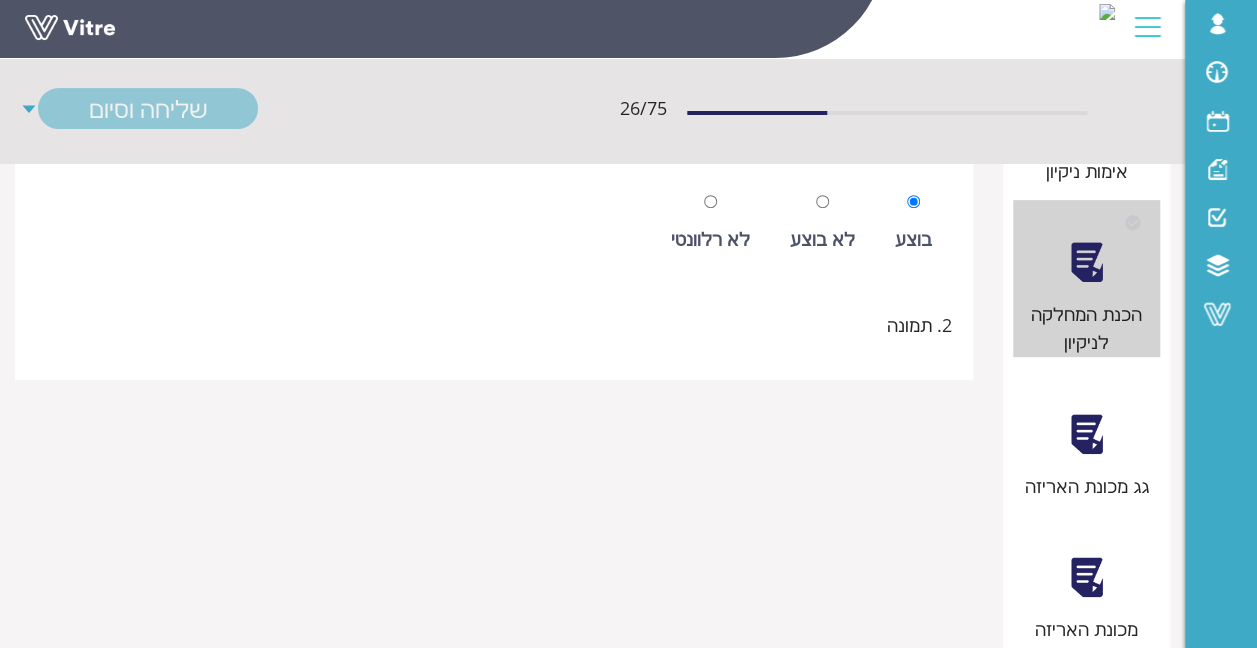 click on "גג מכונת האריזה" at bounding box center [1087, 436] 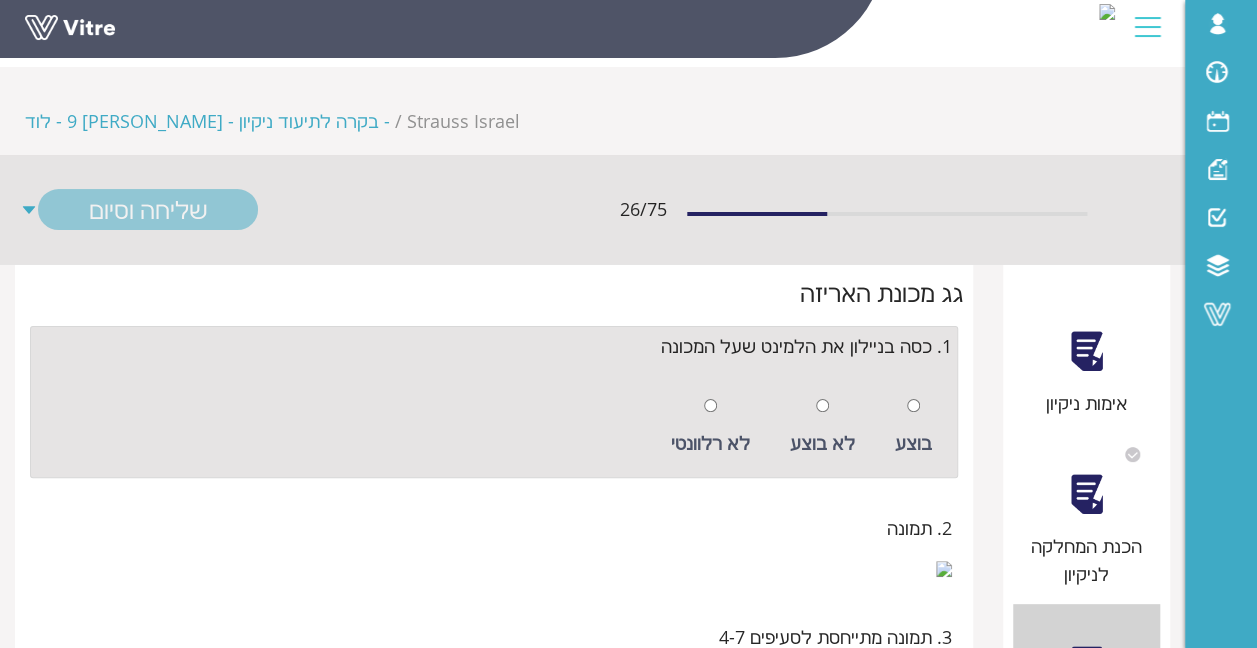 scroll, scrollTop: 100, scrollLeft: 0, axis: vertical 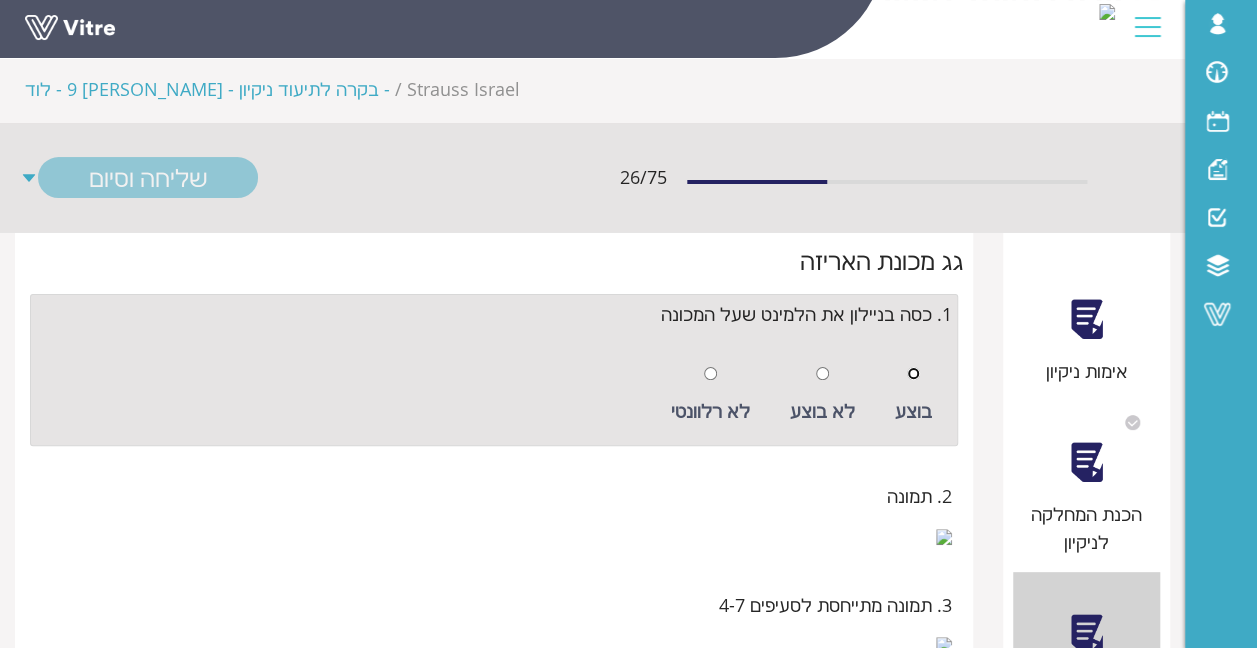 click at bounding box center [913, 373] 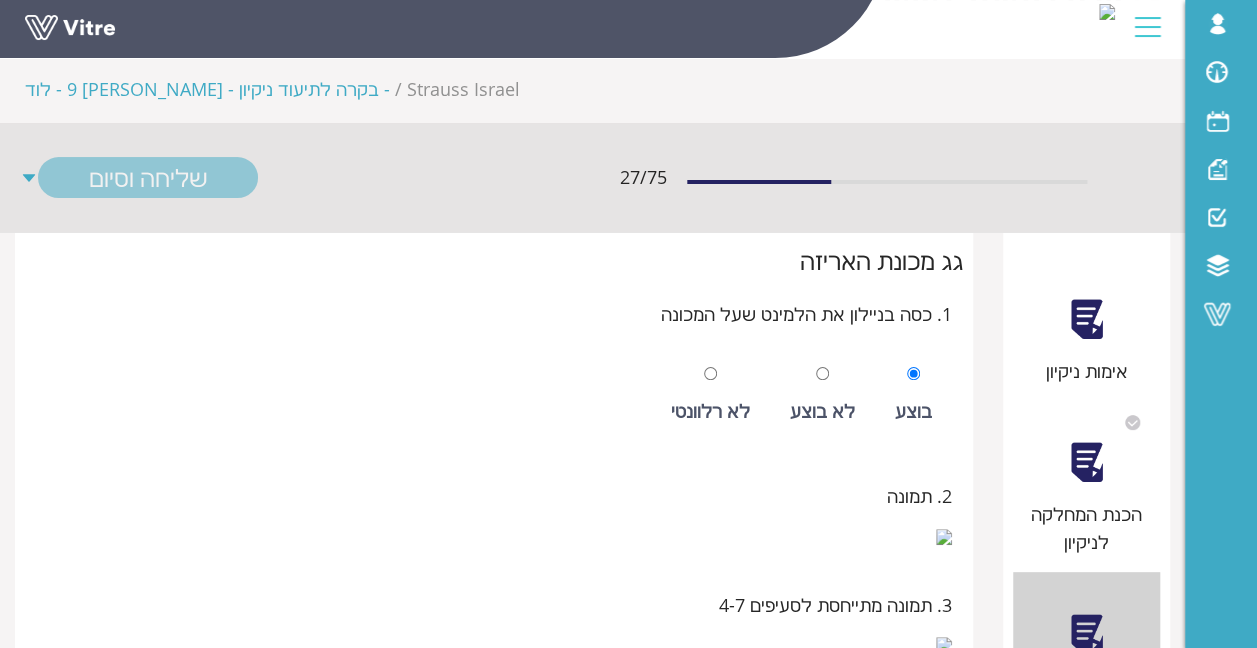 click on "לא בוצע" at bounding box center (822, 395) 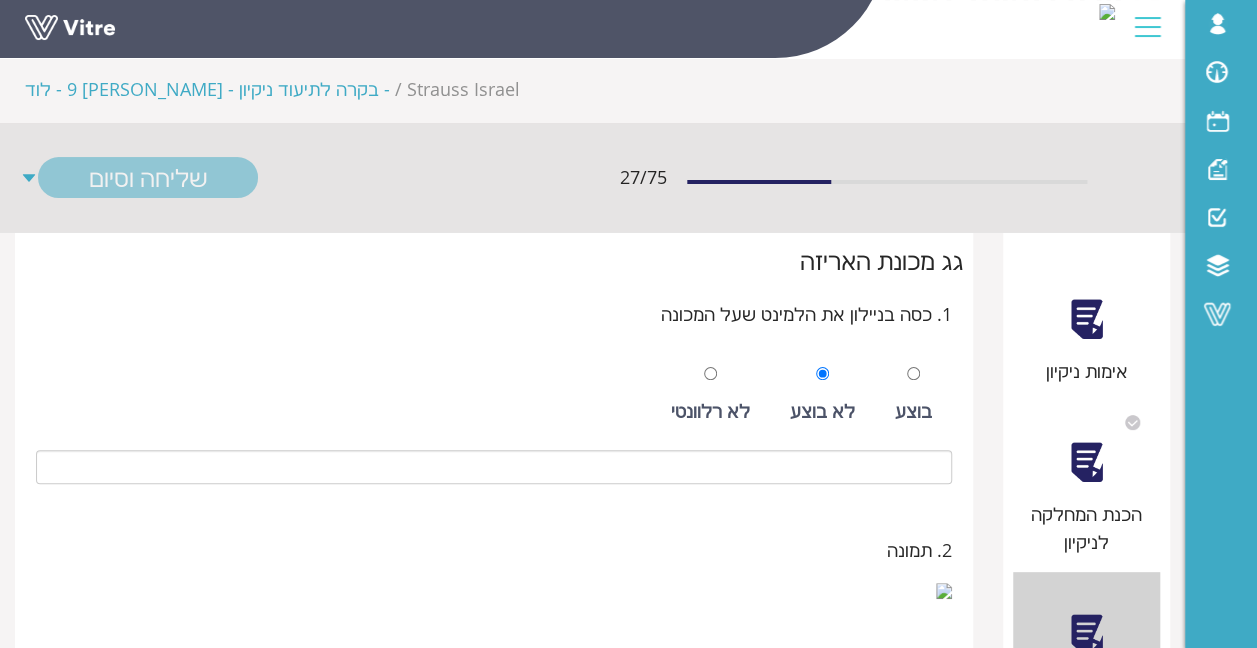drag, startPoint x: 688, startPoint y: 274, endPoint x: 715, endPoint y: 279, distance: 27.45906 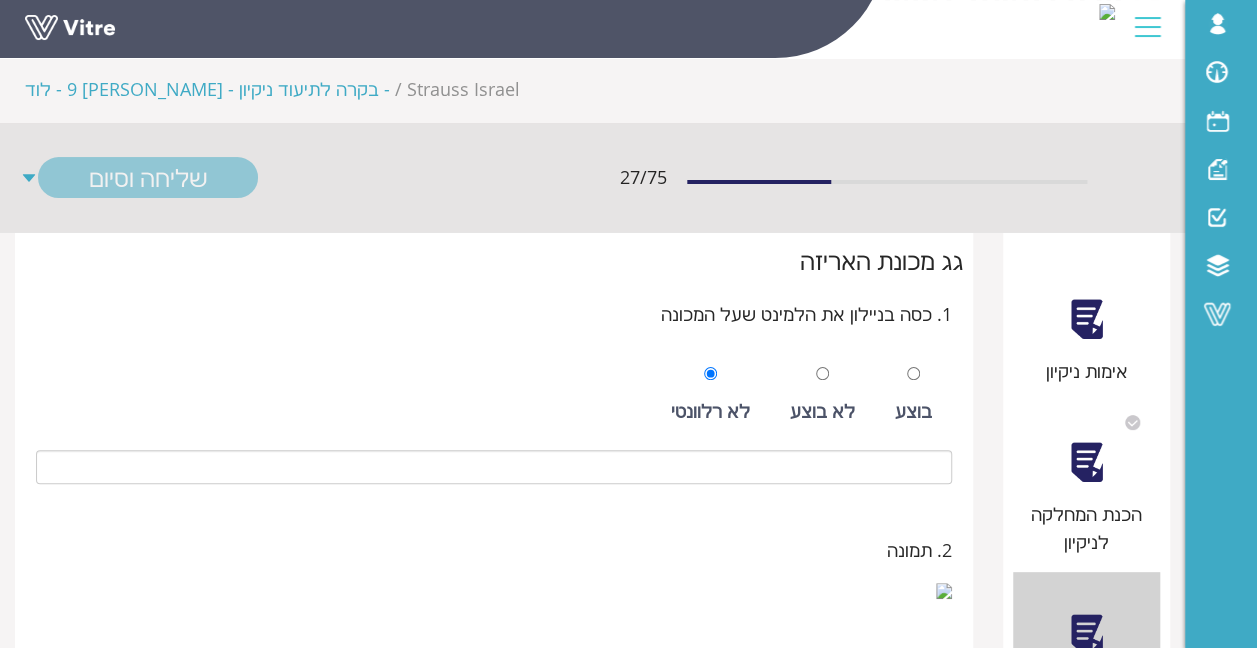 click at bounding box center [913, 373] 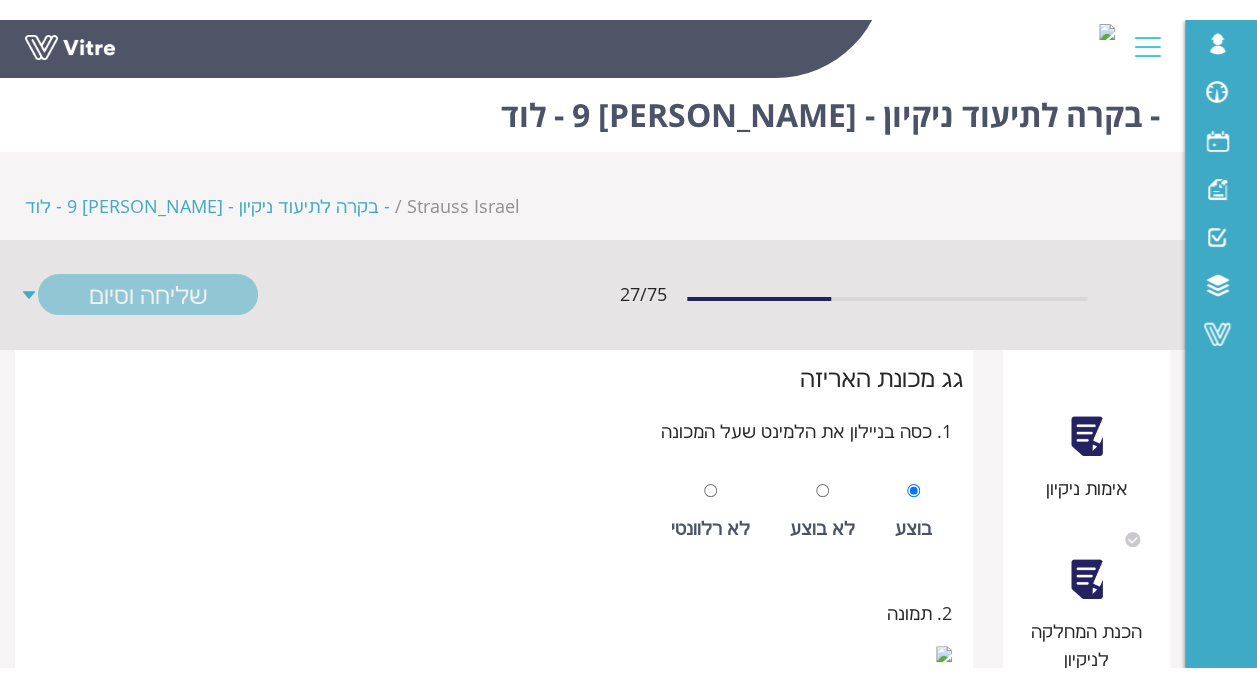 scroll, scrollTop: 0, scrollLeft: 0, axis: both 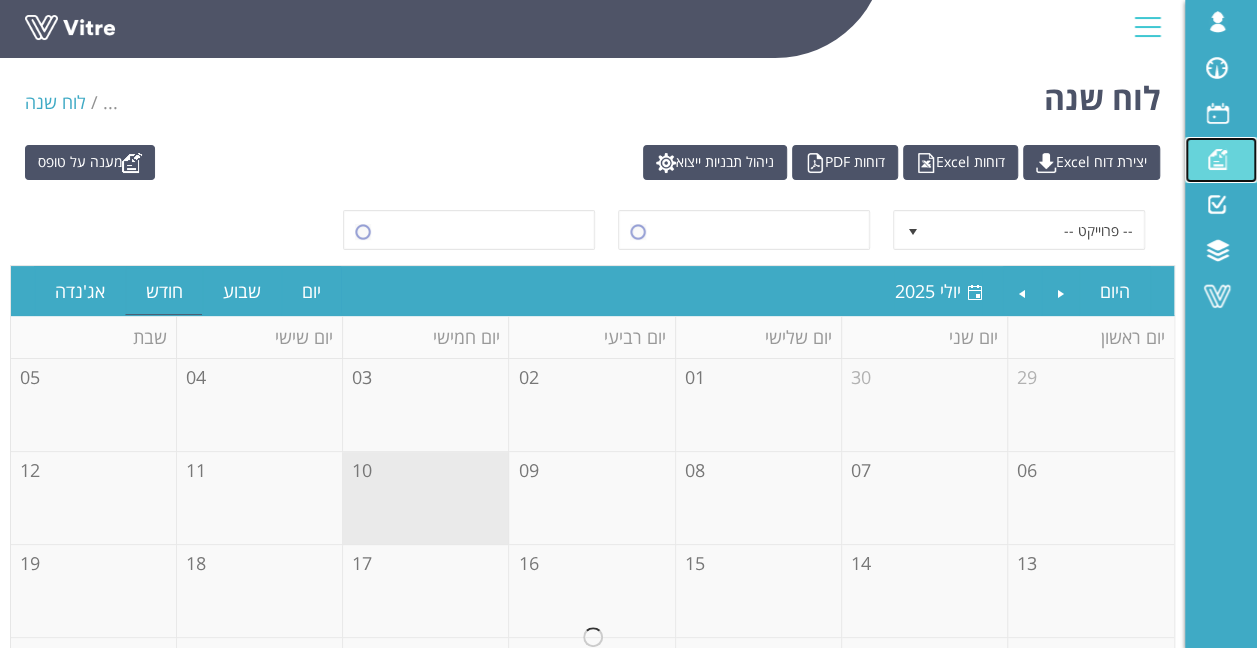 click on "מענה על טופס" at bounding box center (1221, 160) 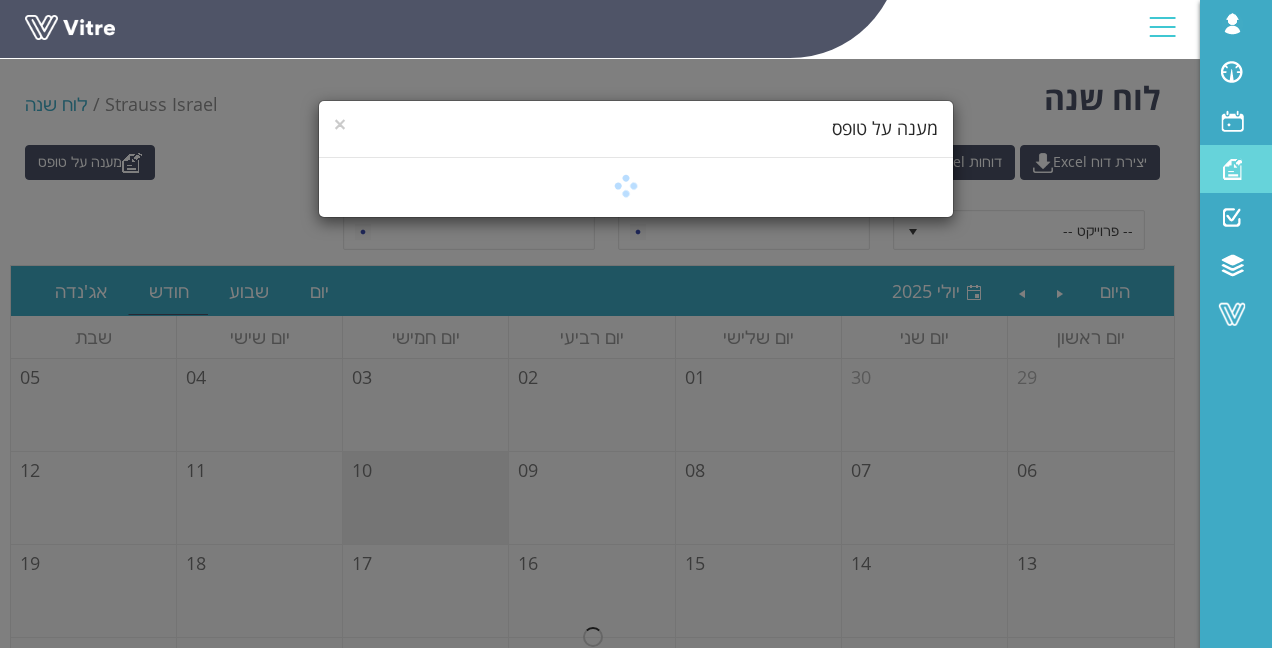 click on "× מענה על טופס" at bounding box center [636, 324] 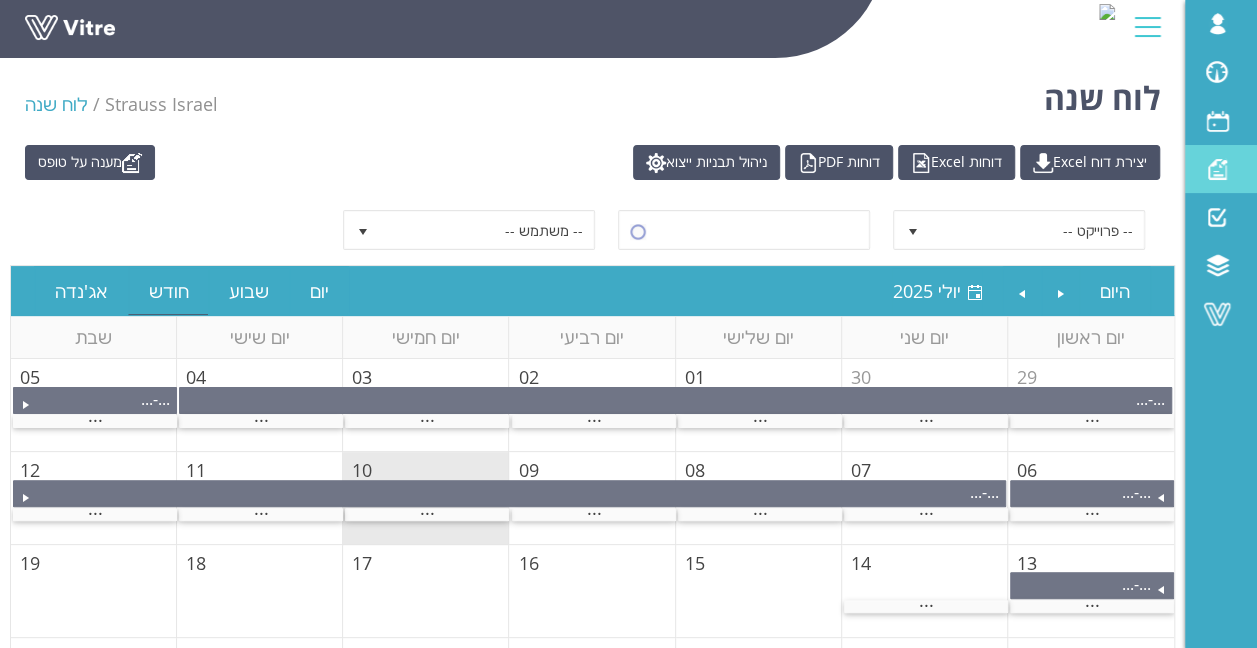 click at bounding box center (1217, 169) 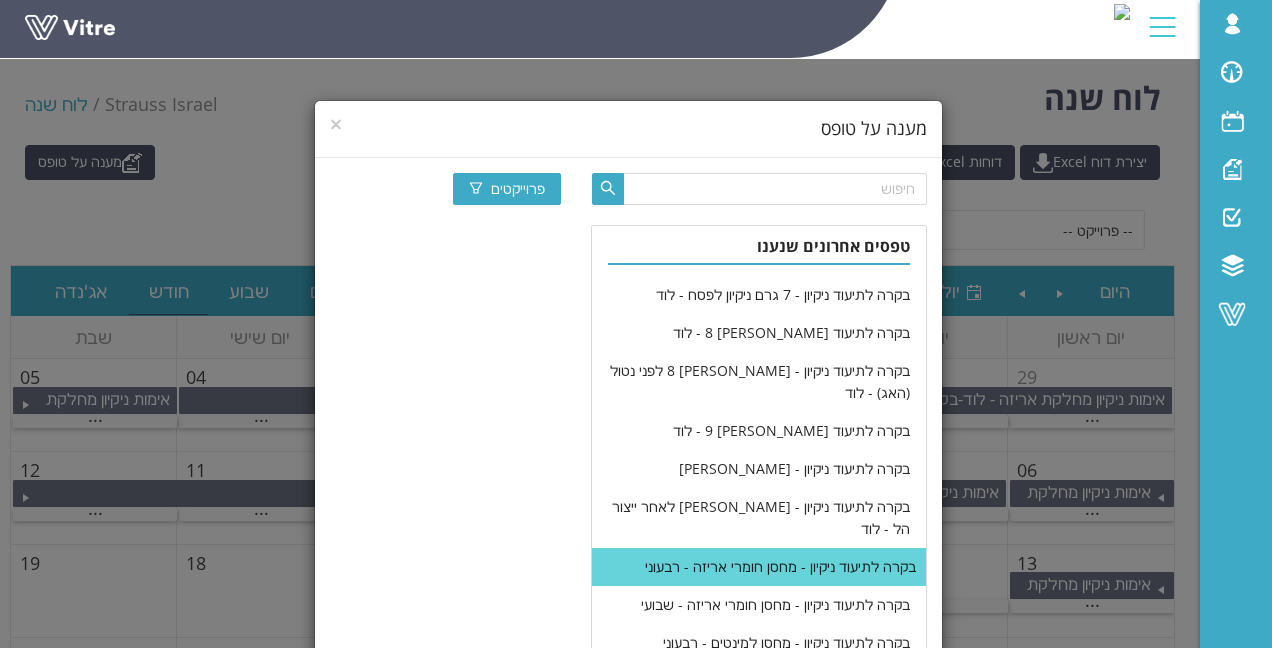 scroll, scrollTop: 300, scrollLeft: 0, axis: vertical 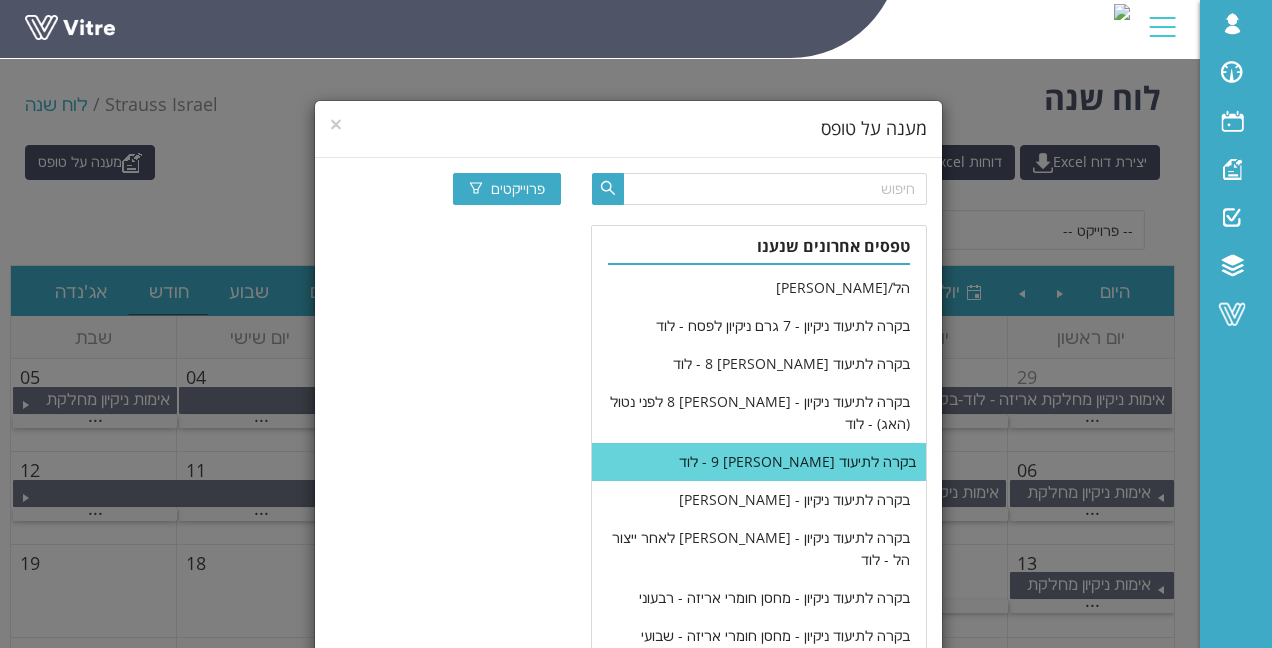 click on "בקרה לתיעוד ניקיון - בוש 9 - לוד" at bounding box center (758, 462) 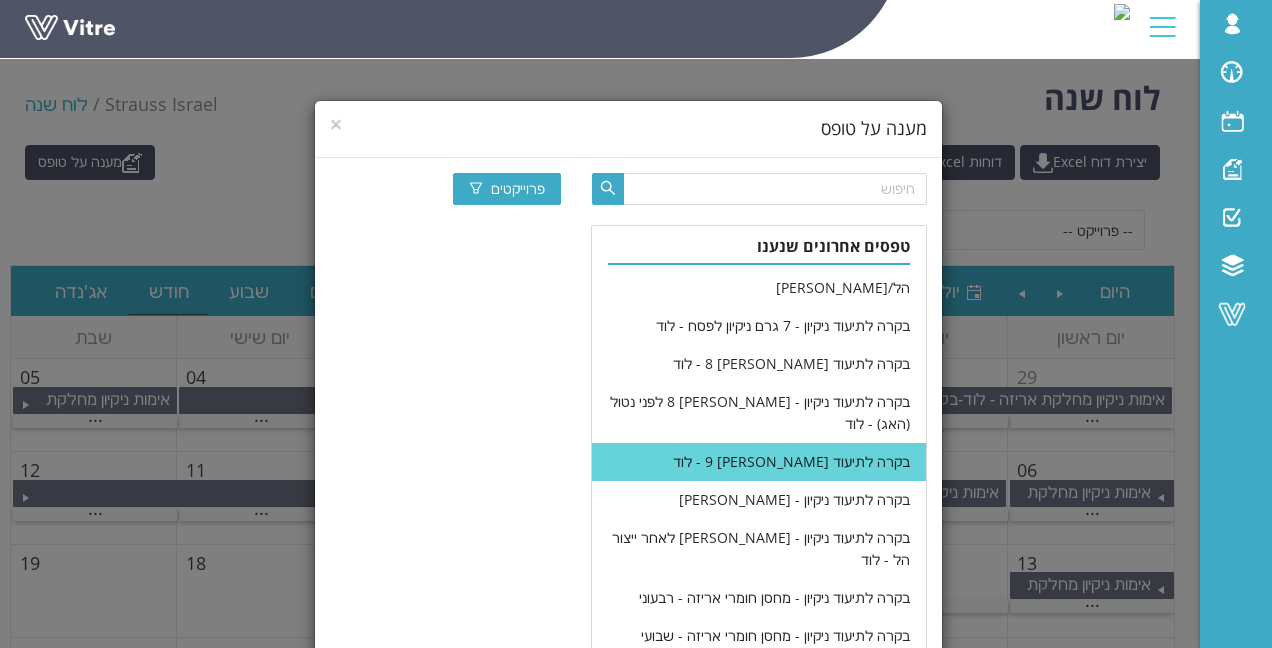 scroll, scrollTop: 100, scrollLeft: 0, axis: vertical 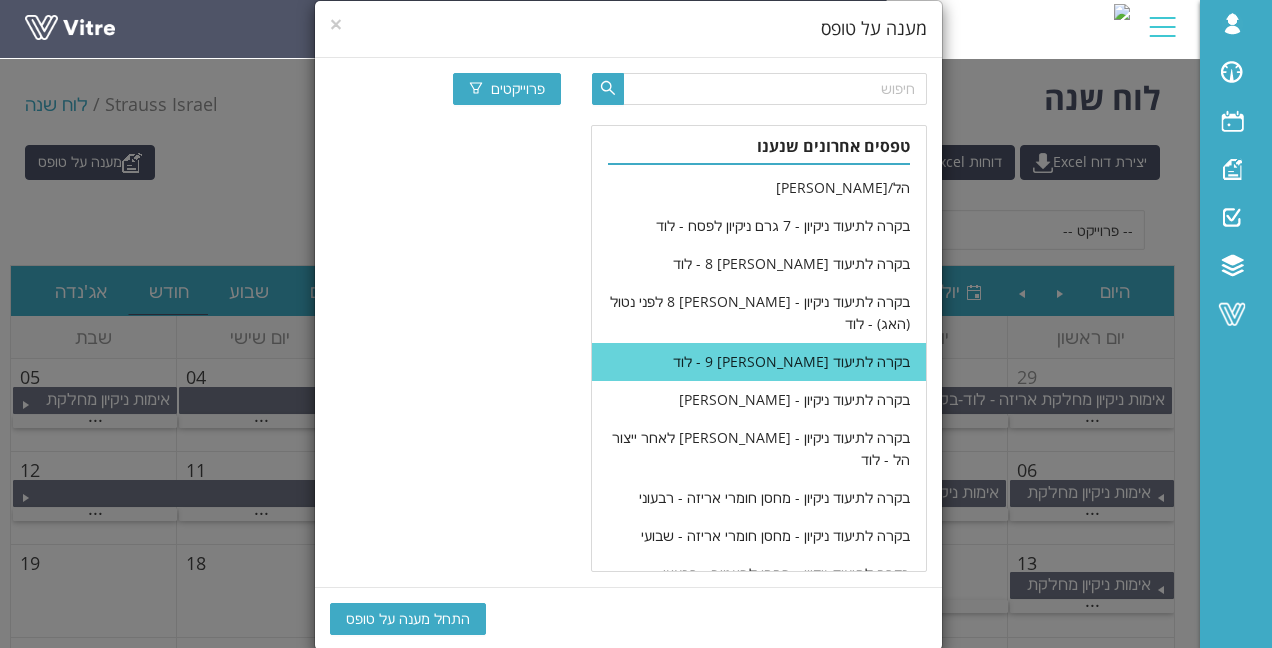 click on "התחל מענה על טופס" at bounding box center [408, 619] 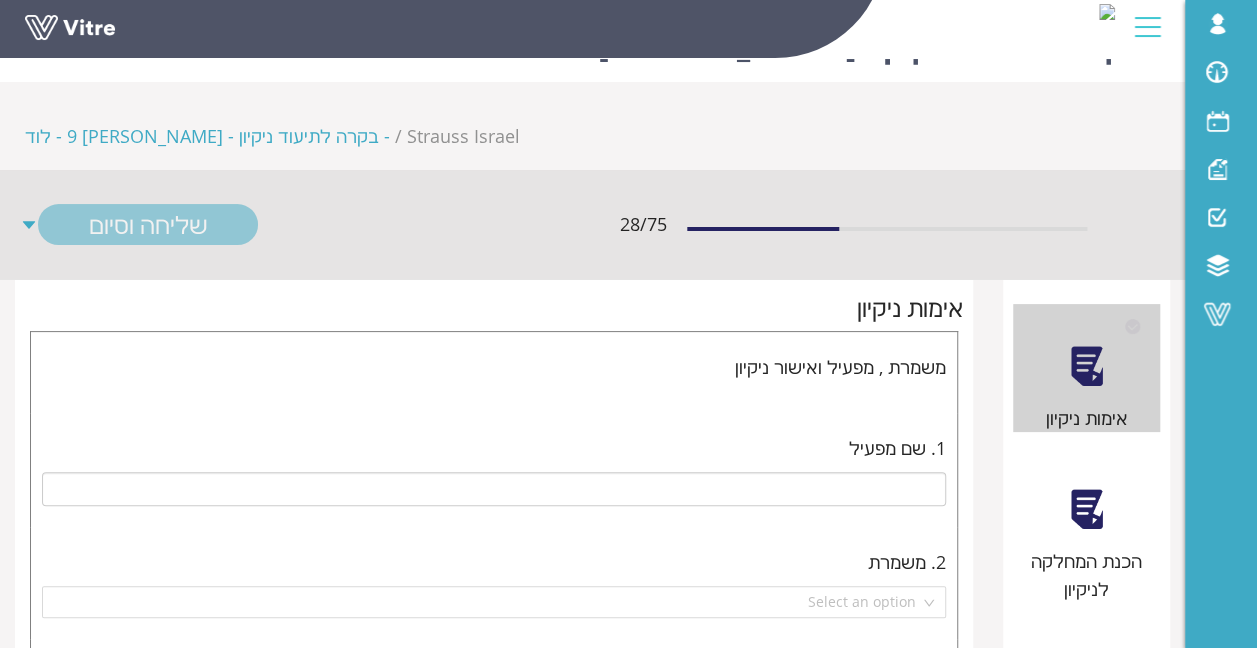 scroll, scrollTop: 0, scrollLeft: 0, axis: both 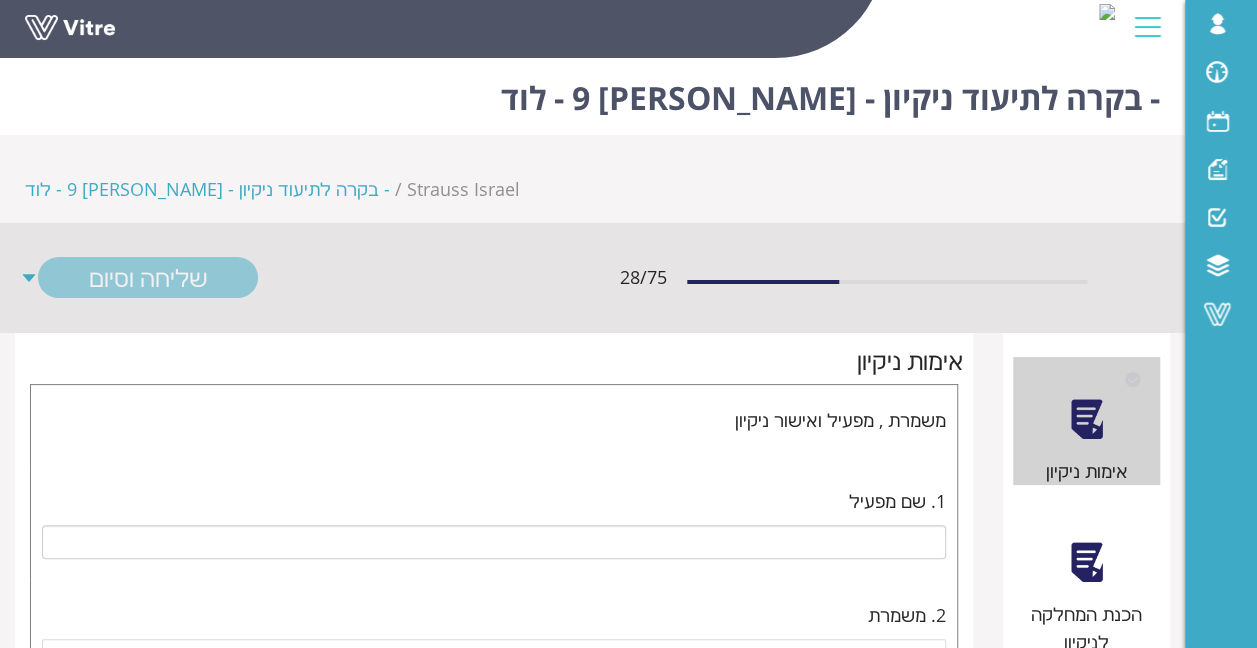 click at bounding box center [1086, 562] 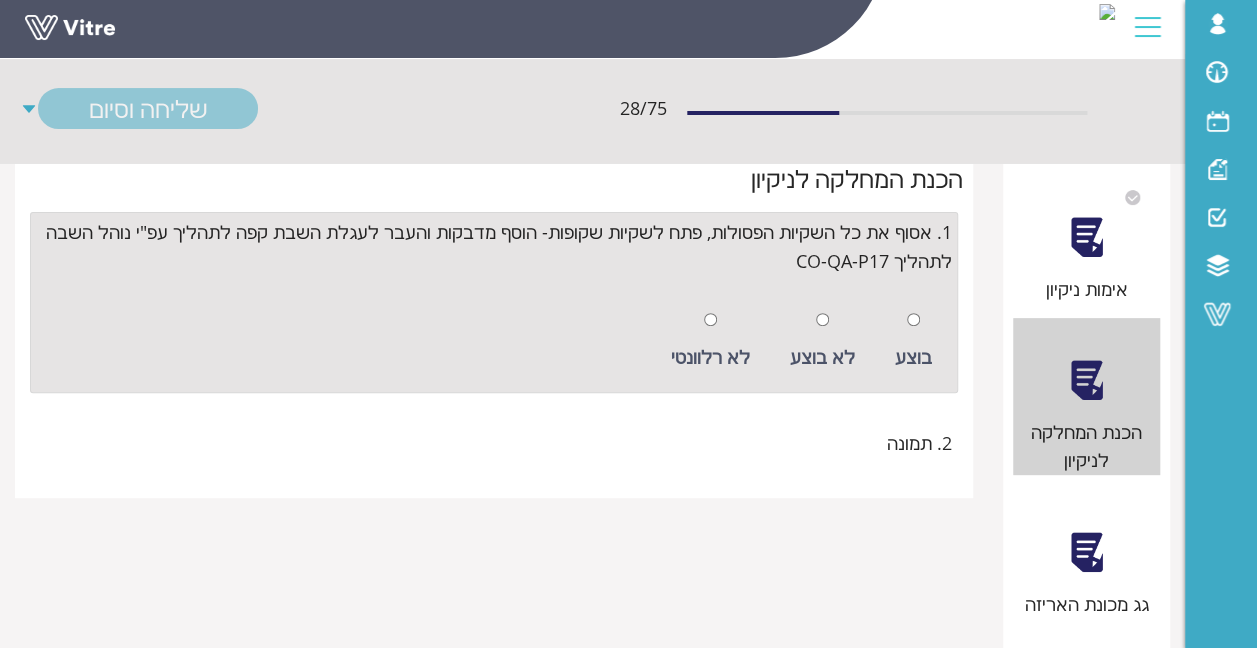 scroll, scrollTop: 200, scrollLeft: 0, axis: vertical 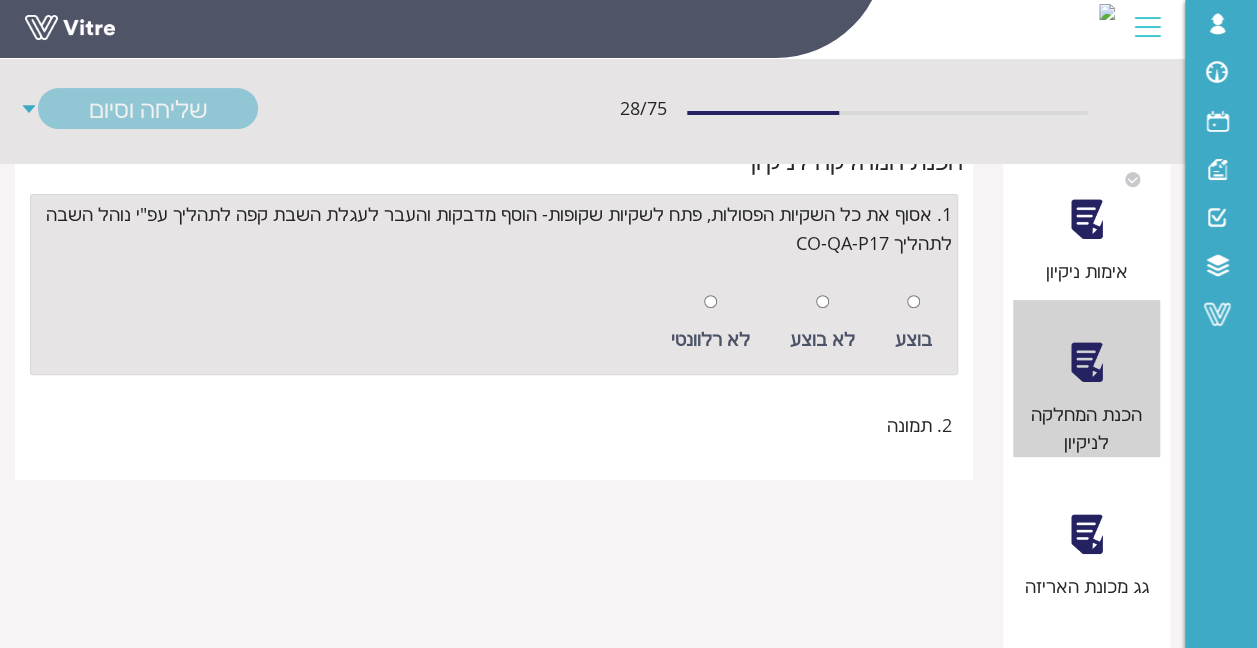 click on "גג מכונת האריזה" at bounding box center (1087, 536) 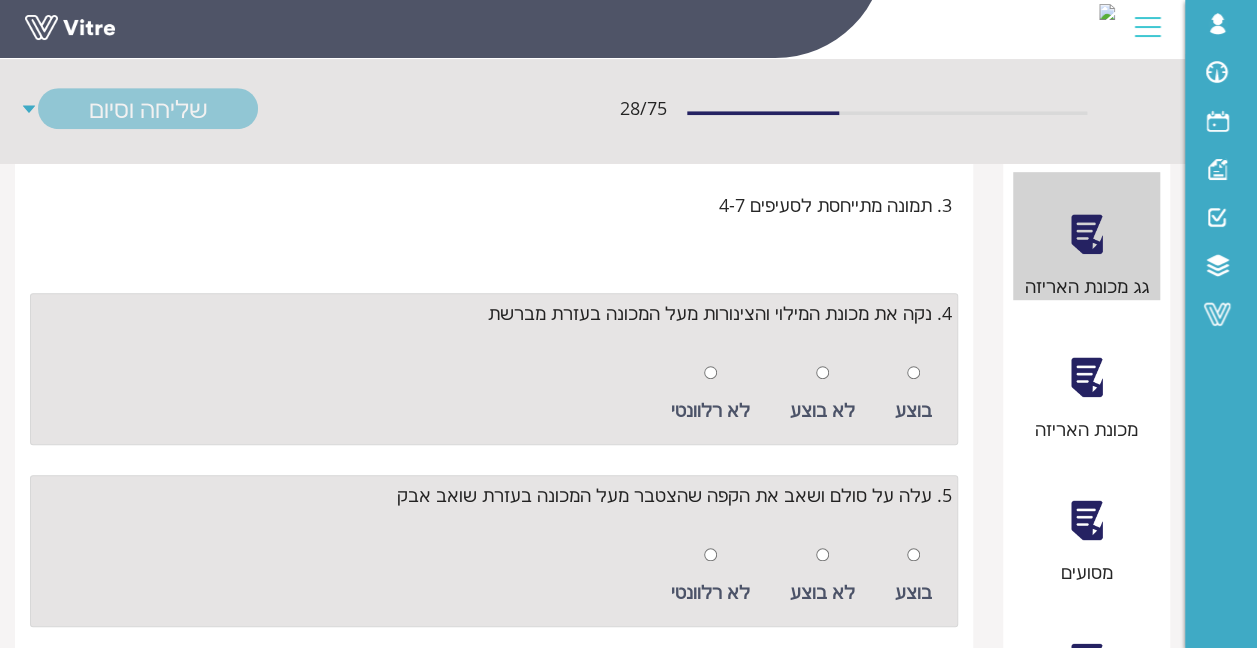 scroll, scrollTop: 600, scrollLeft: 0, axis: vertical 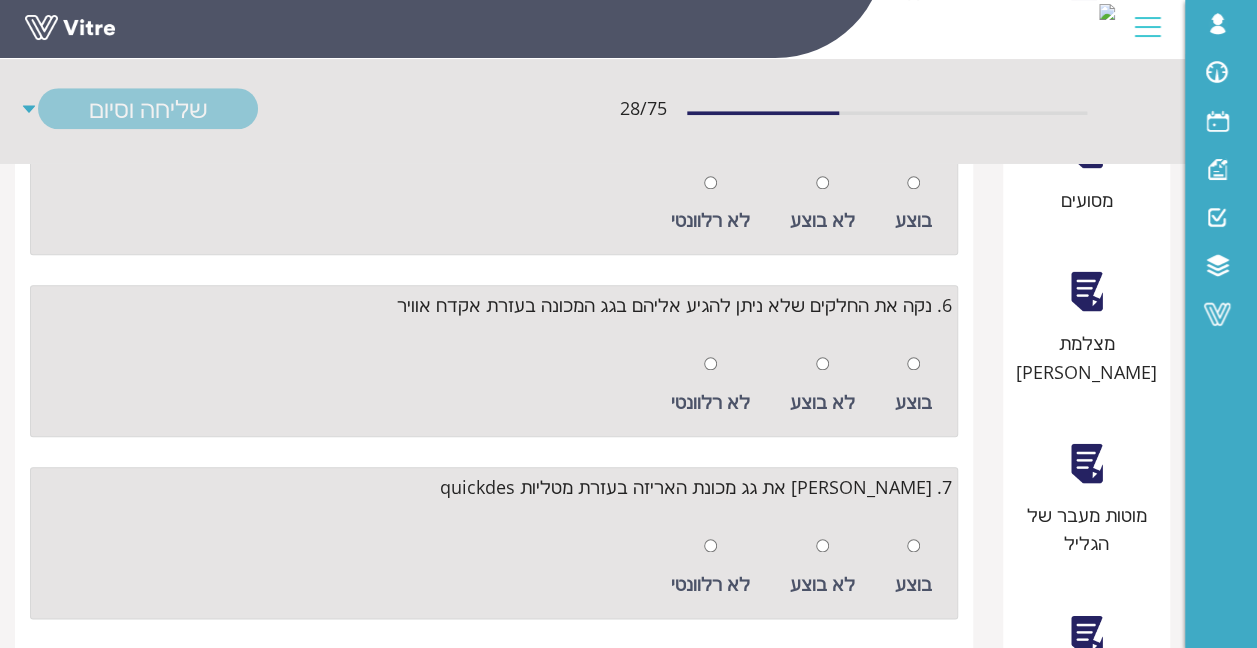 click at bounding box center [913, 0] 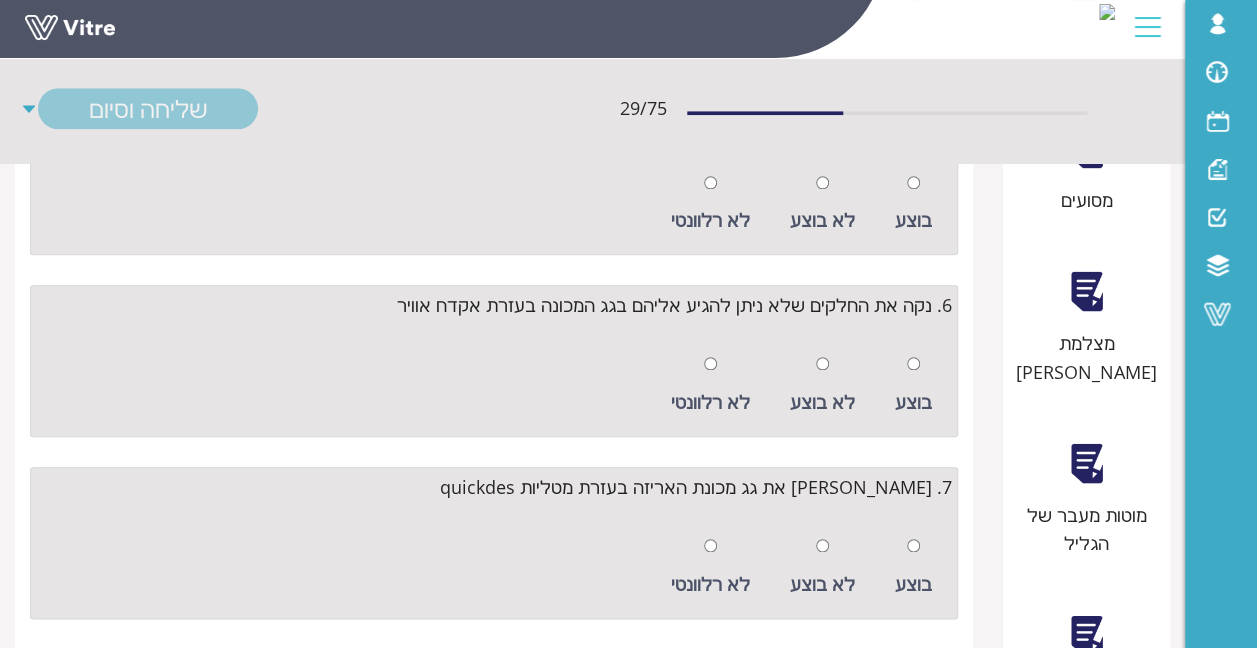 click on "לא בוצע" at bounding box center (822, 22) 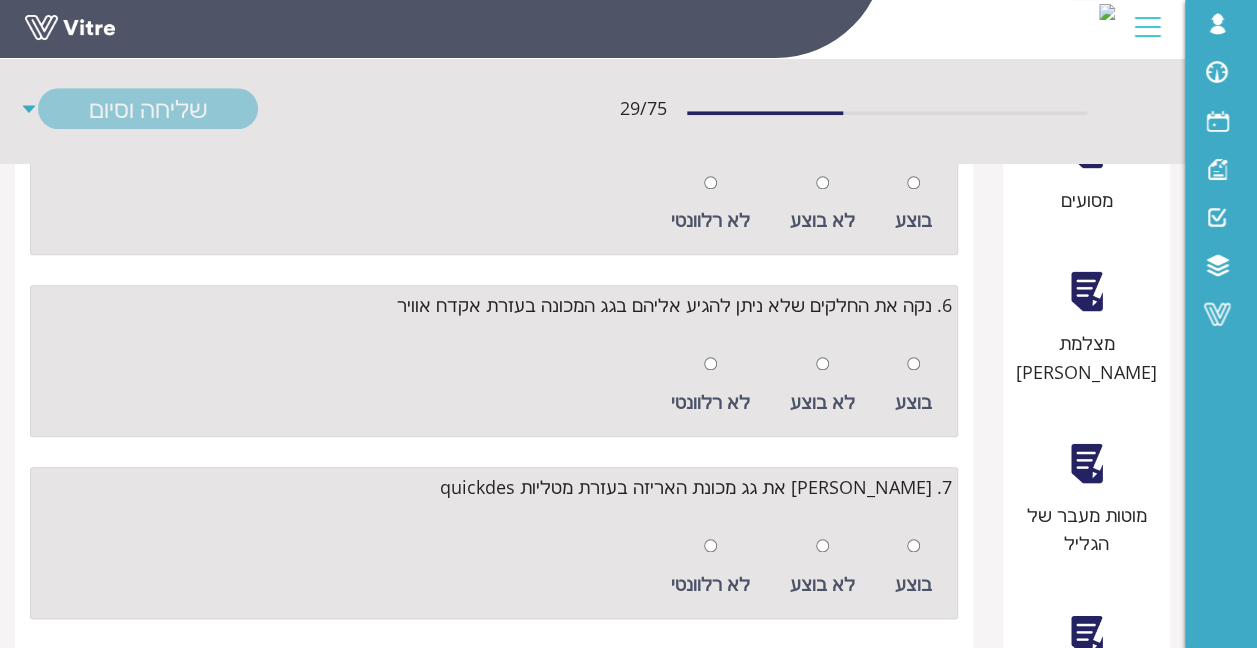 radio on "true" 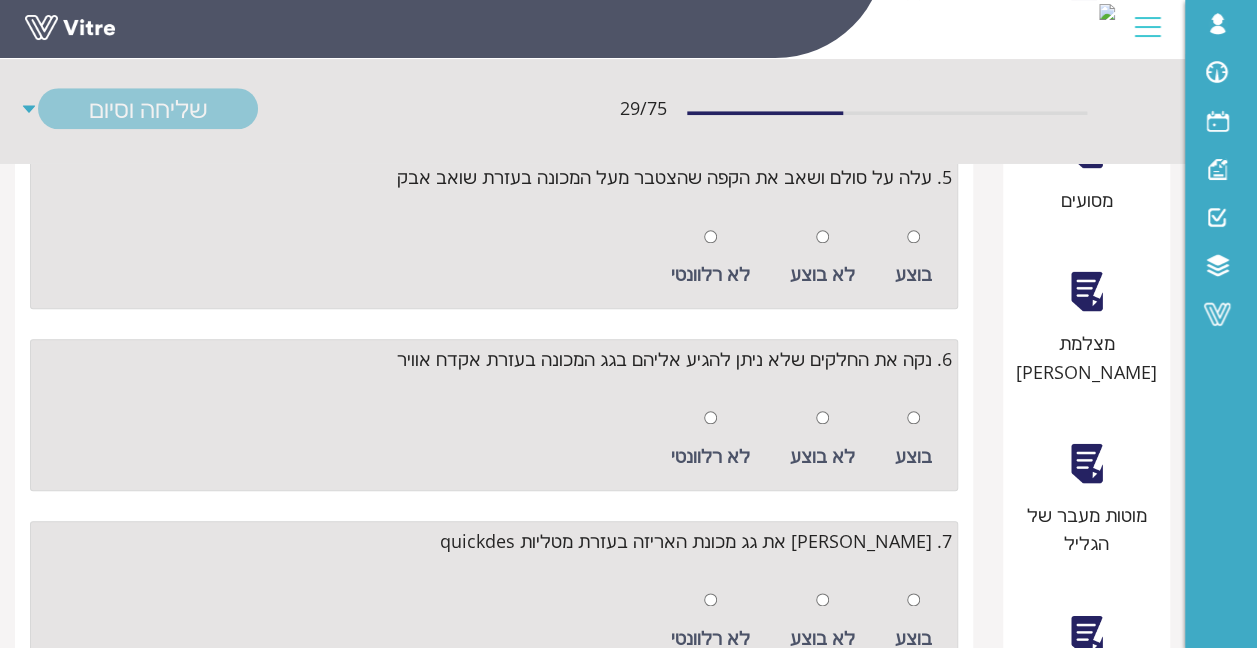 click at bounding box center [710, 0] 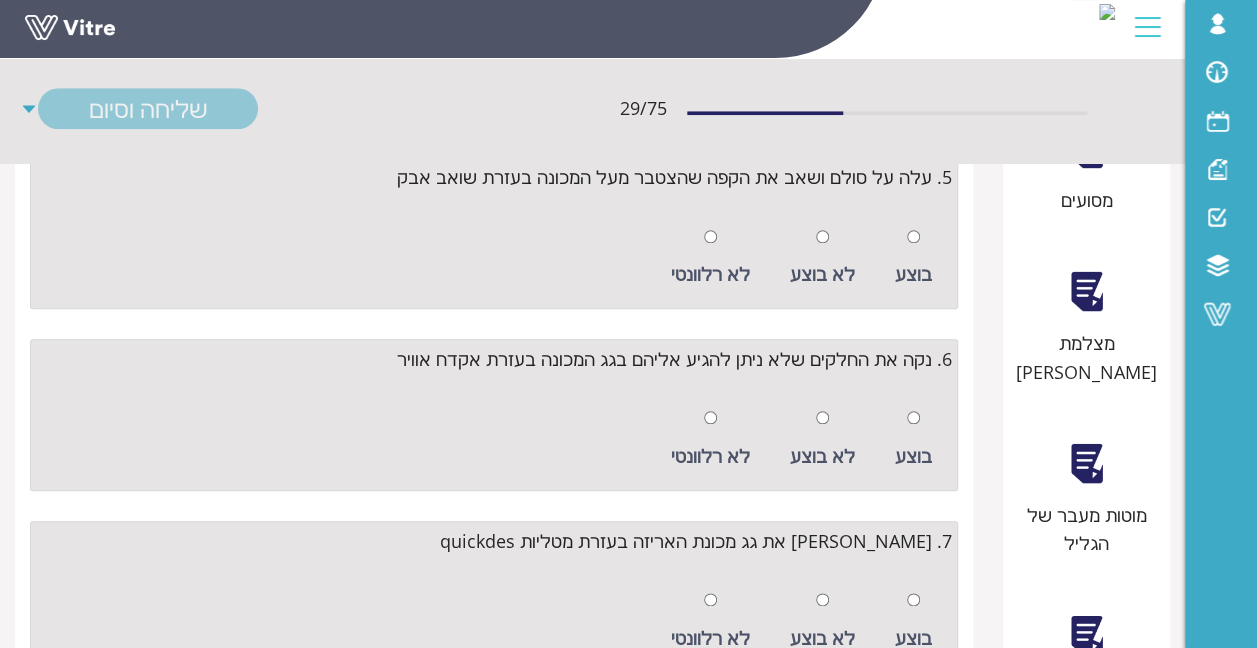 click at bounding box center [913, 0] 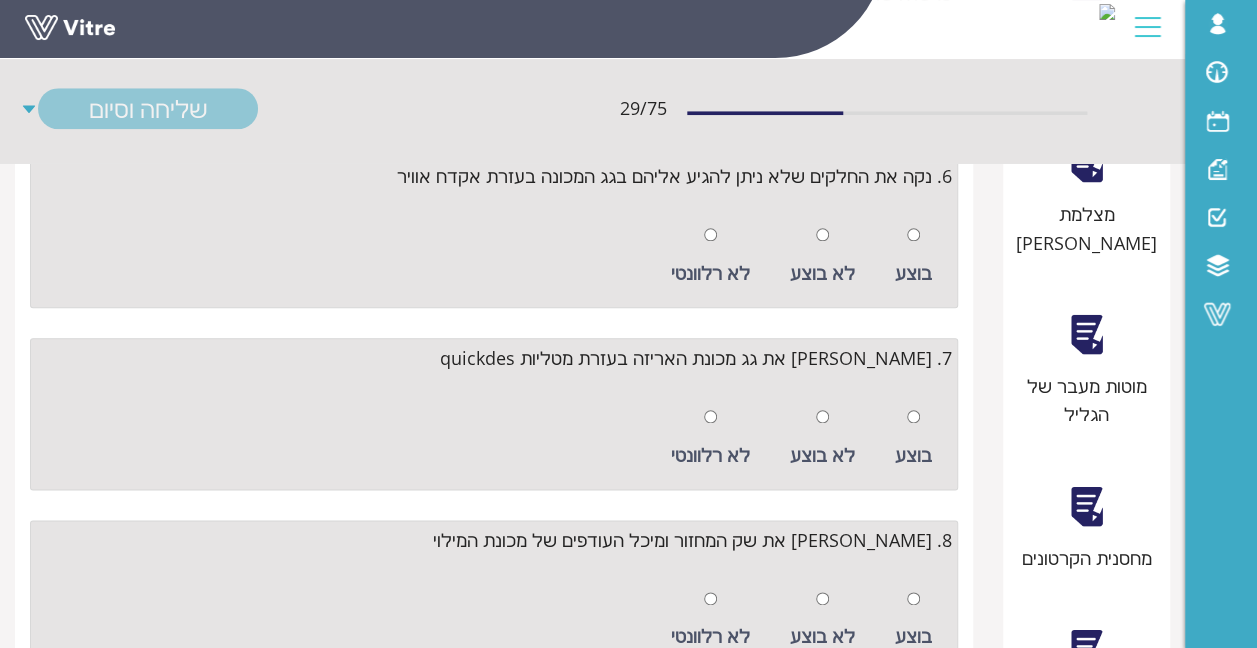 scroll, scrollTop: 972, scrollLeft: 0, axis: vertical 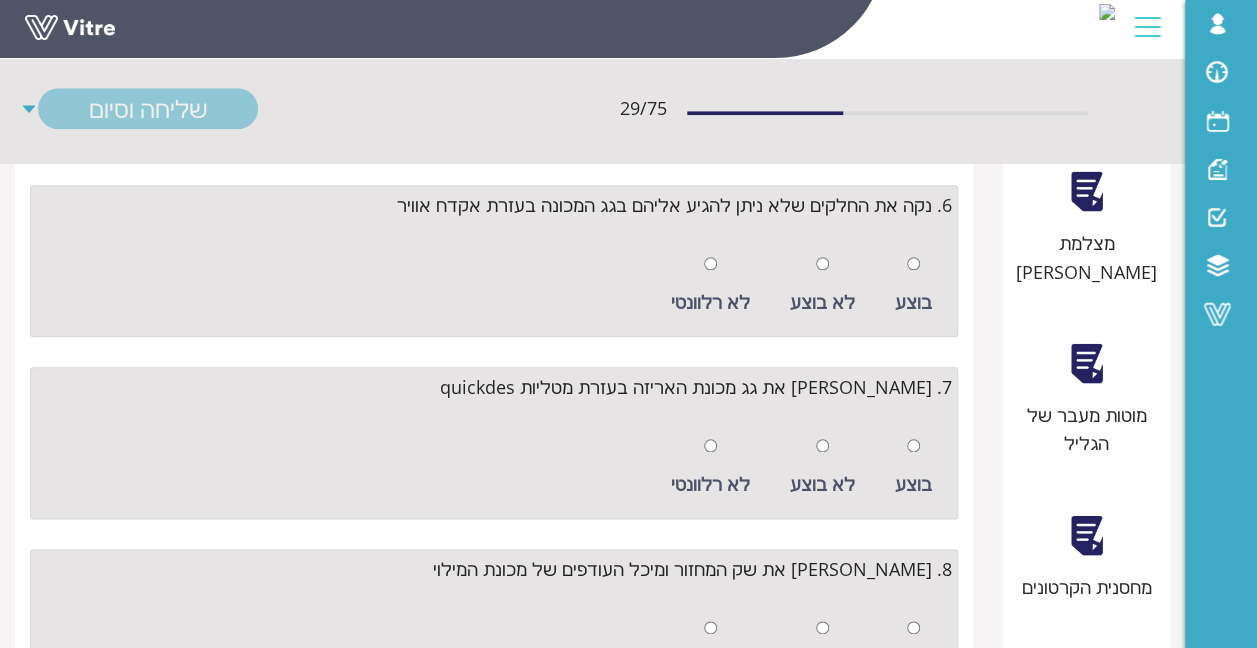 drag, startPoint x: 403, startPoint y: 452, endPoint x: 932, endPoint y: 442, distance: 529.0945 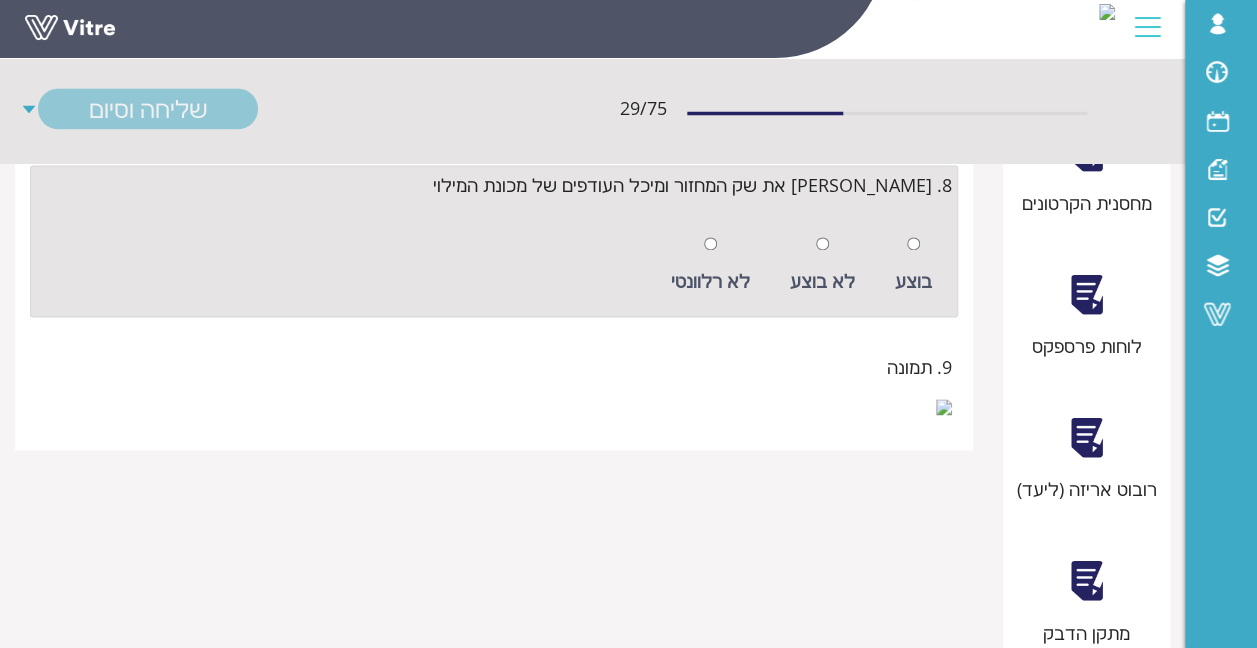 scroll, scrollTop: 1372, scrollLeft: 0, axis: vertical 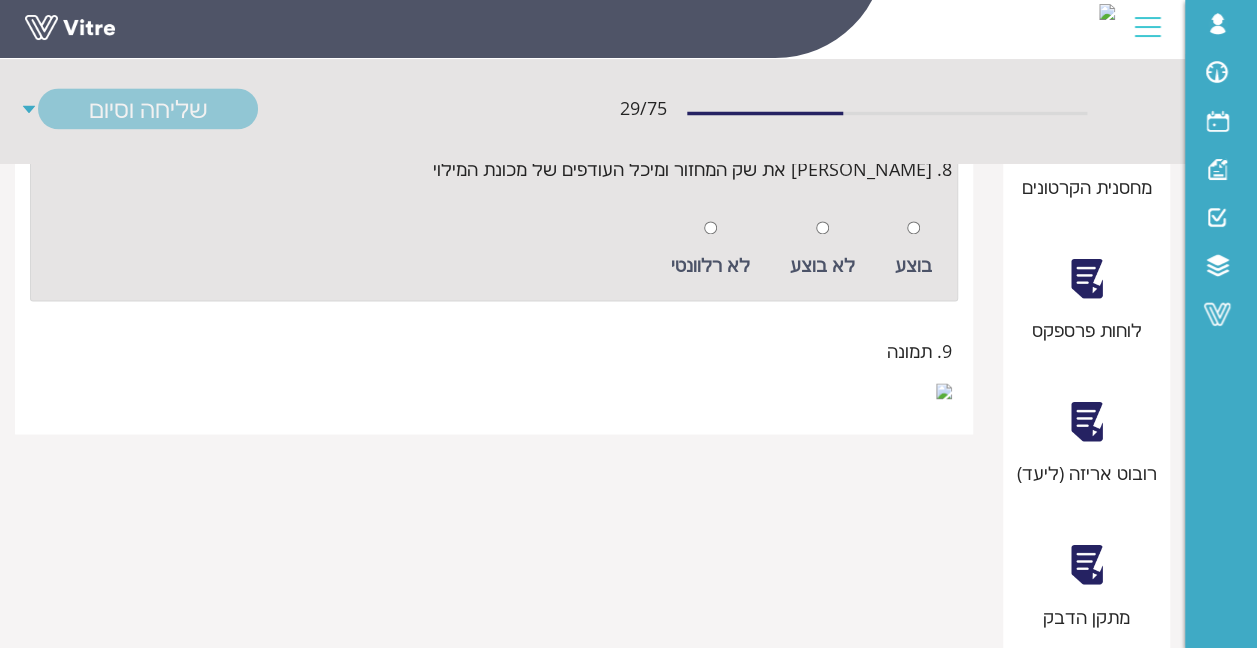 drag, startPoint x: 429, startPoint y: 228, endPoint x: 932, endPoint y: 228, distance: 503 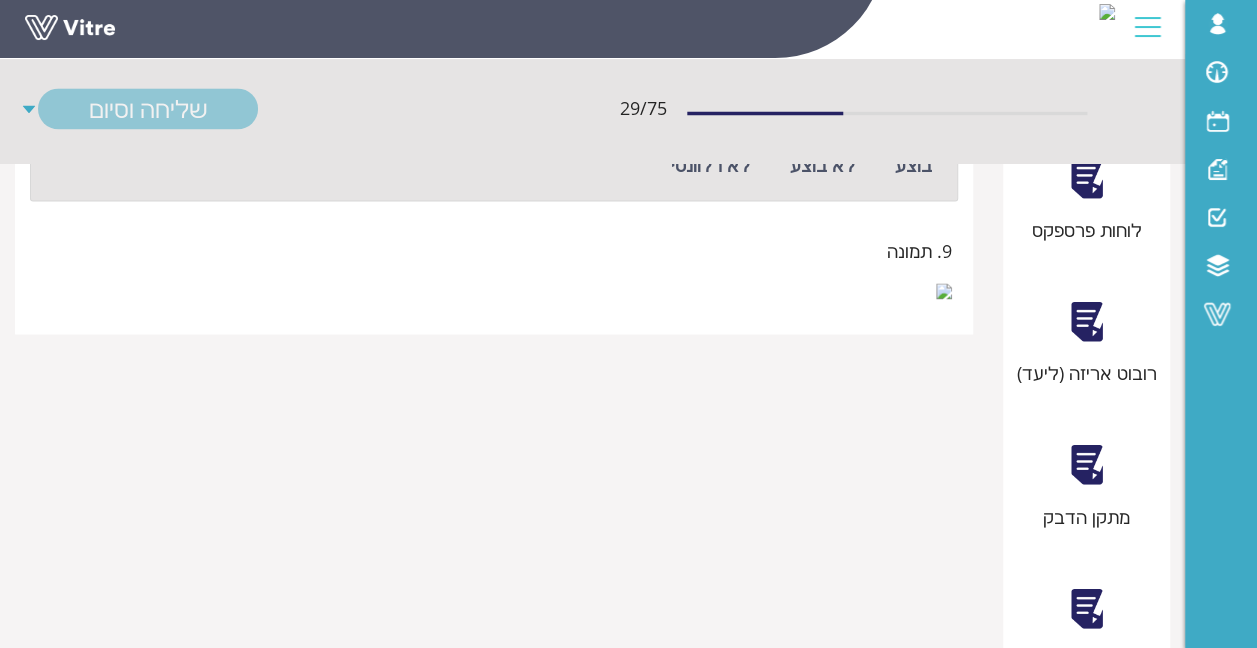 drag, startPoint x: 533, startPoint y: 304, endPoint x: 932, endPoint y: 321, distance: 399.362 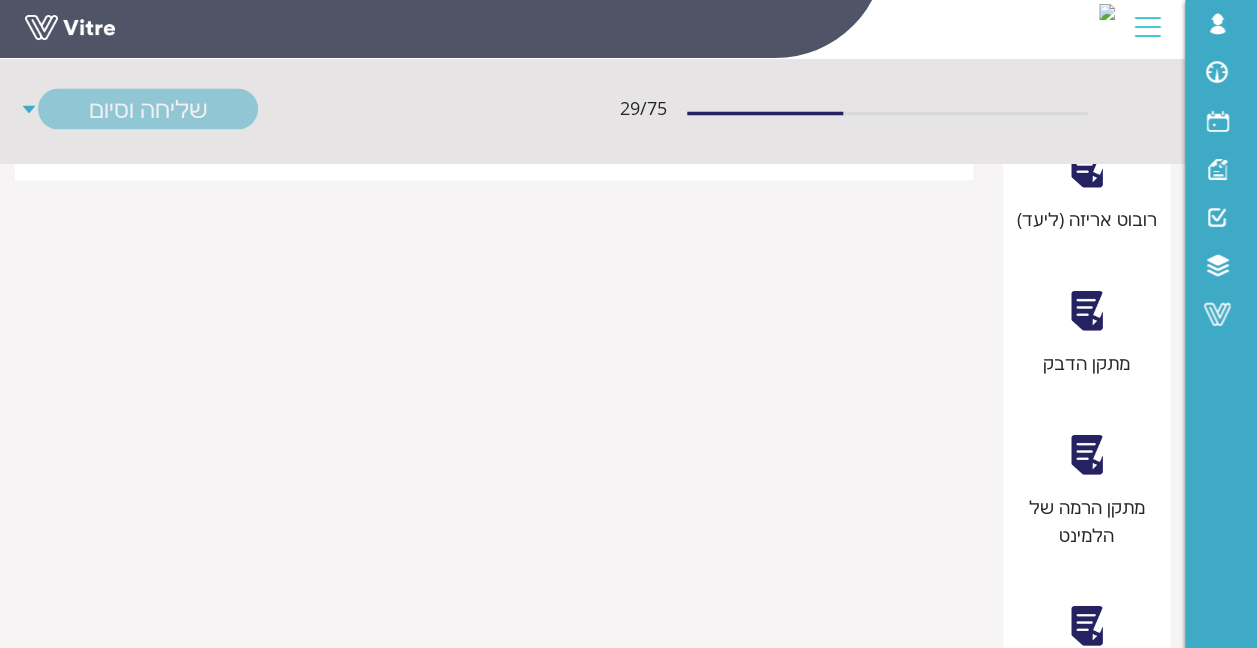 scroll, scrollTop: 1672, scrollLeft: 0, axis: vertical 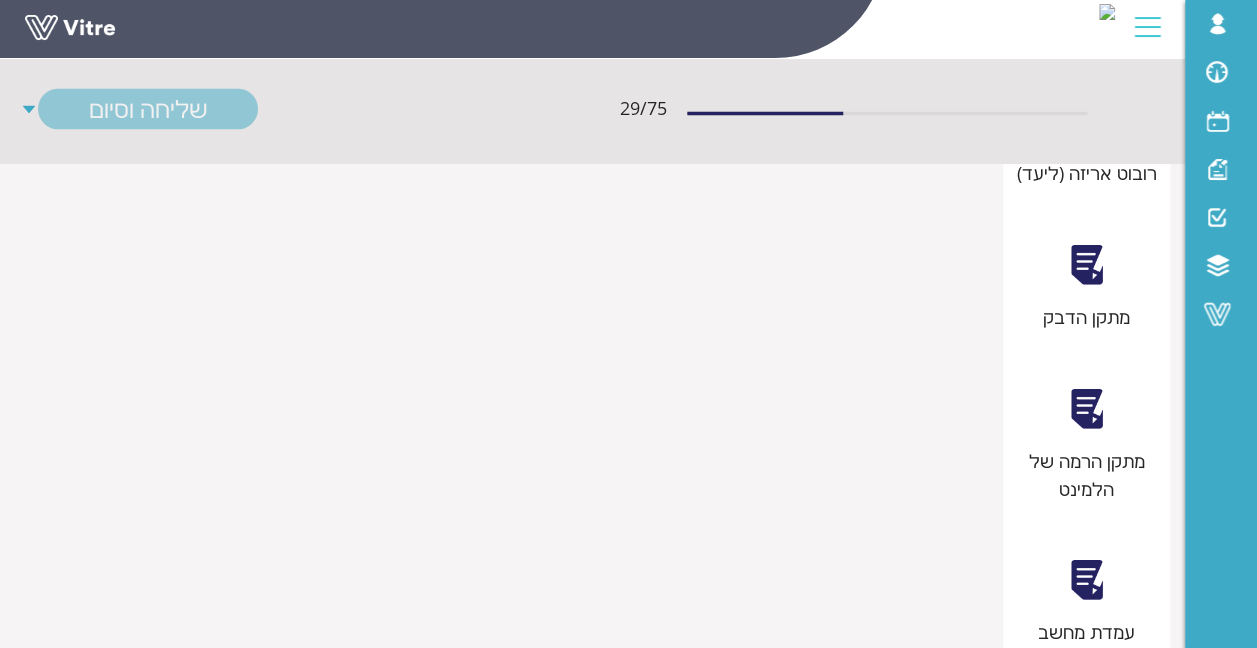 drag, startPoint x: 942, startPoint y: 298, endPoint x: 493, endPoint y: 302, distance: 449.01782 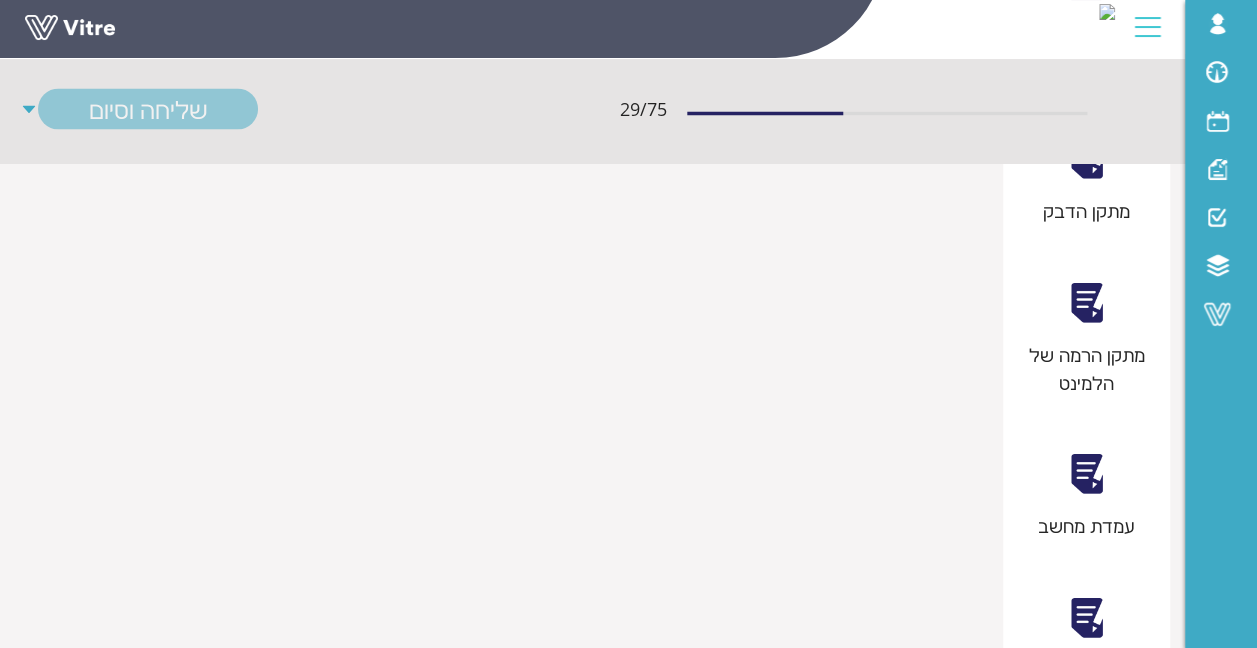scroll, scrollTop: 1772, scrollLeft: 0, axis: vertical 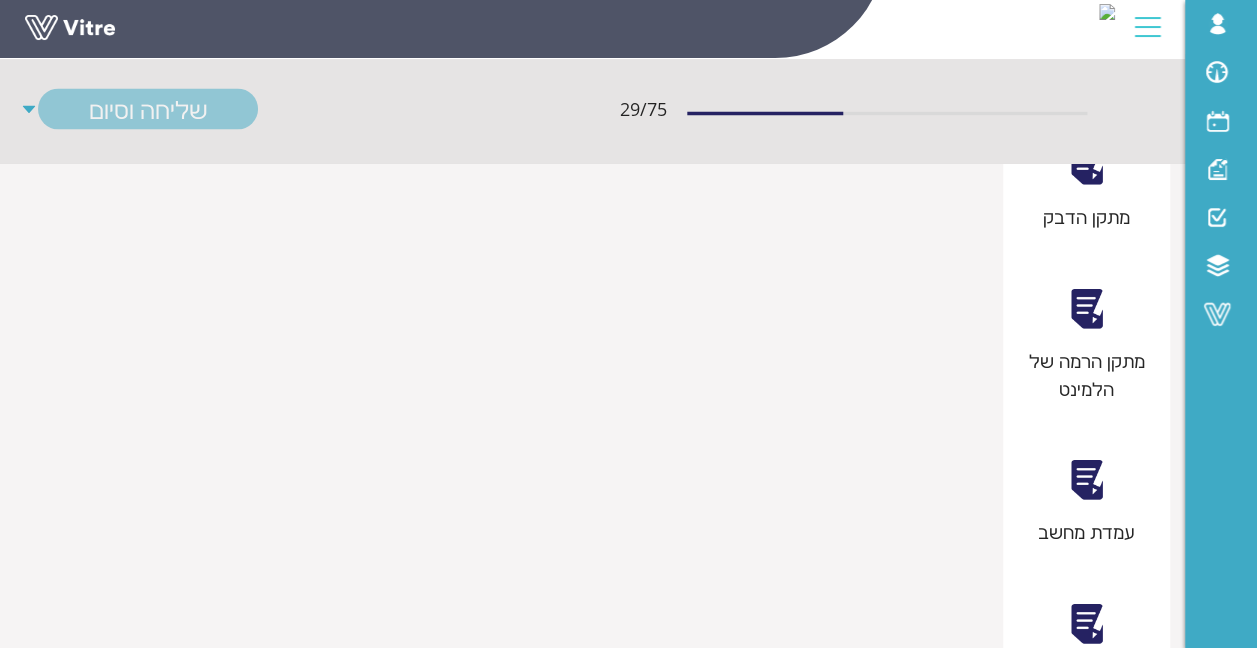 click at bounding box center [494, -11] 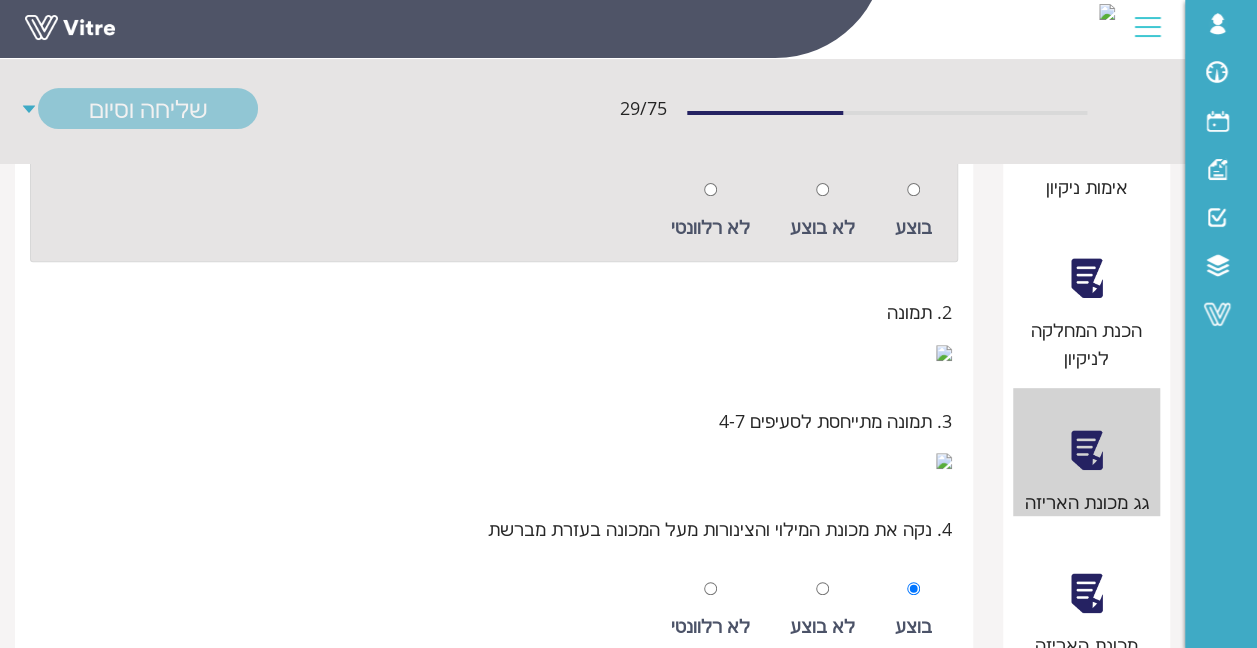 scroll, scrollTop: 276, scrollLeft: 0, axis: vertical 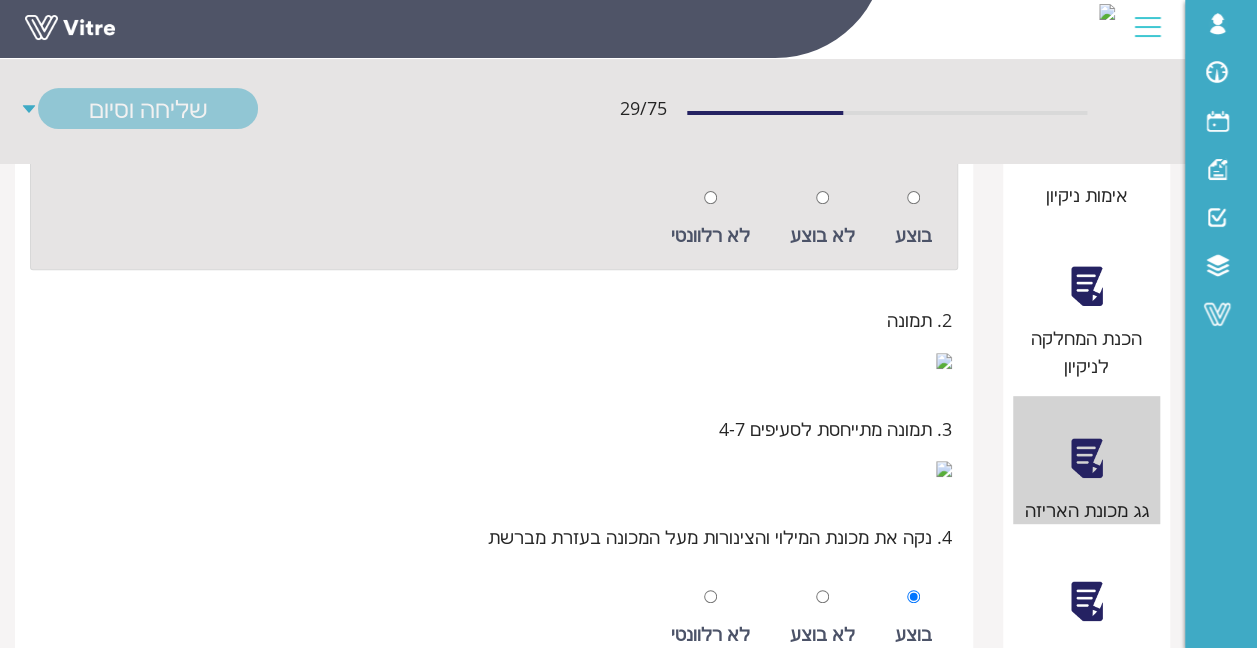 click on "מכונת האריזה" at bounding box center (1087, 603) 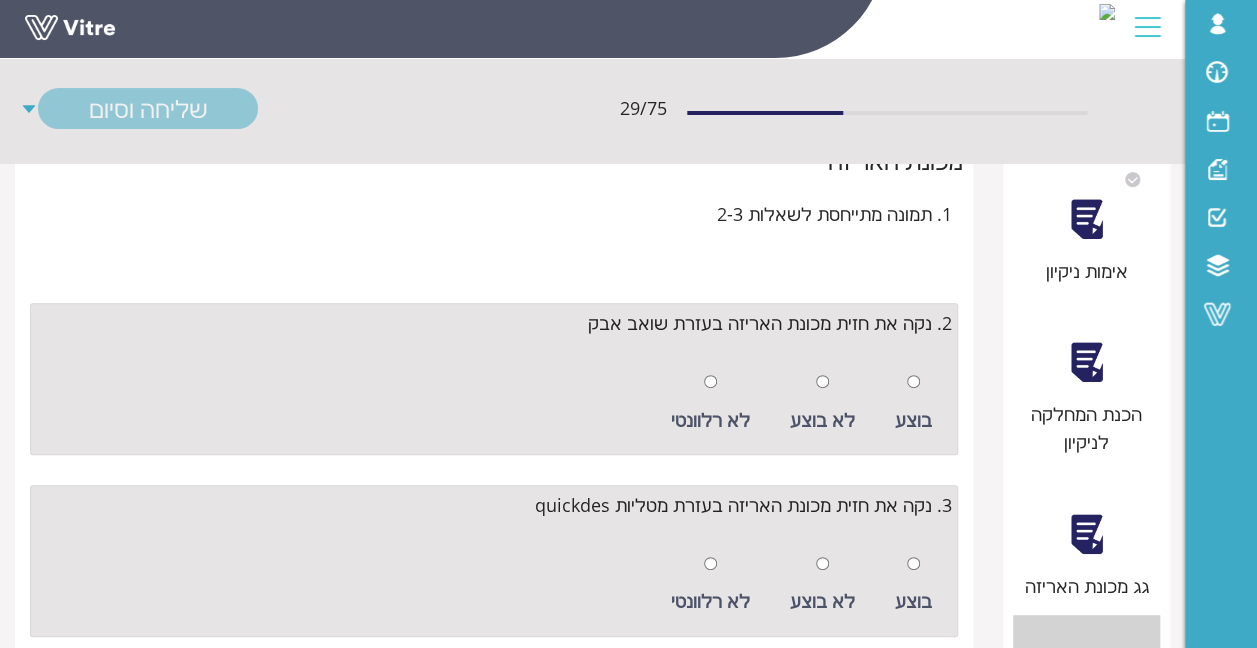 scroll, scrollTop: 100, scrollLeft: 0, axis: vertical 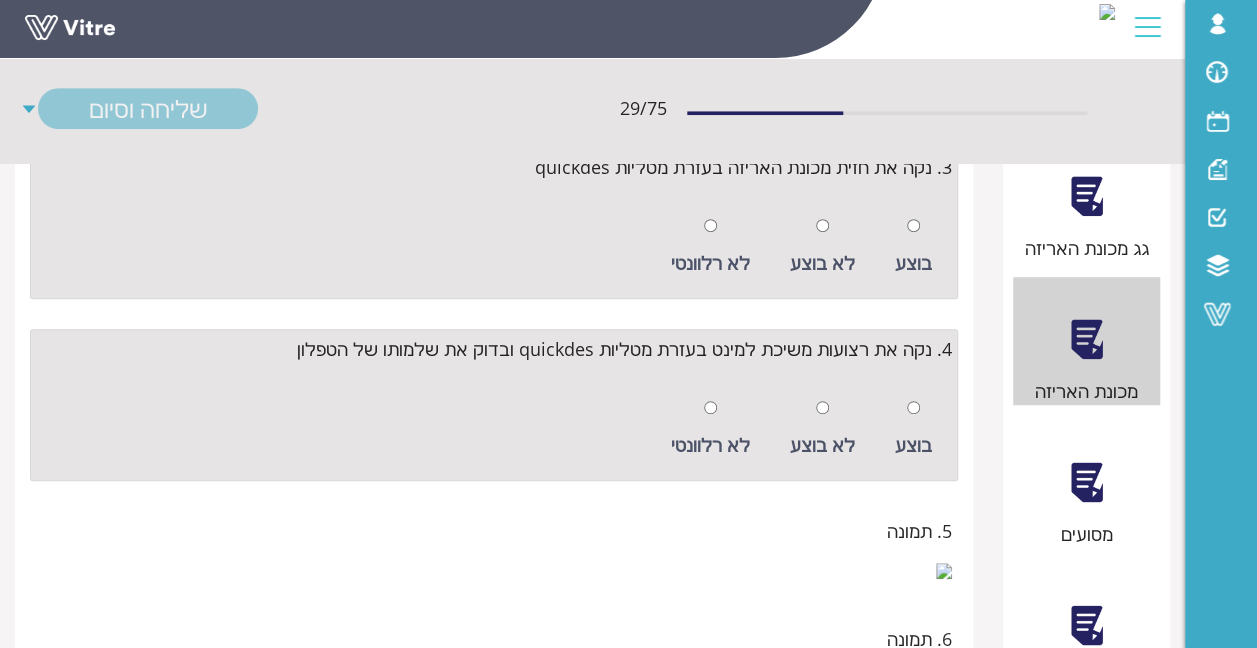 drag, startPoint x: 928, startPoint y: 264, endPoint x: 658, endPoint y: 254, distance: 270.18512 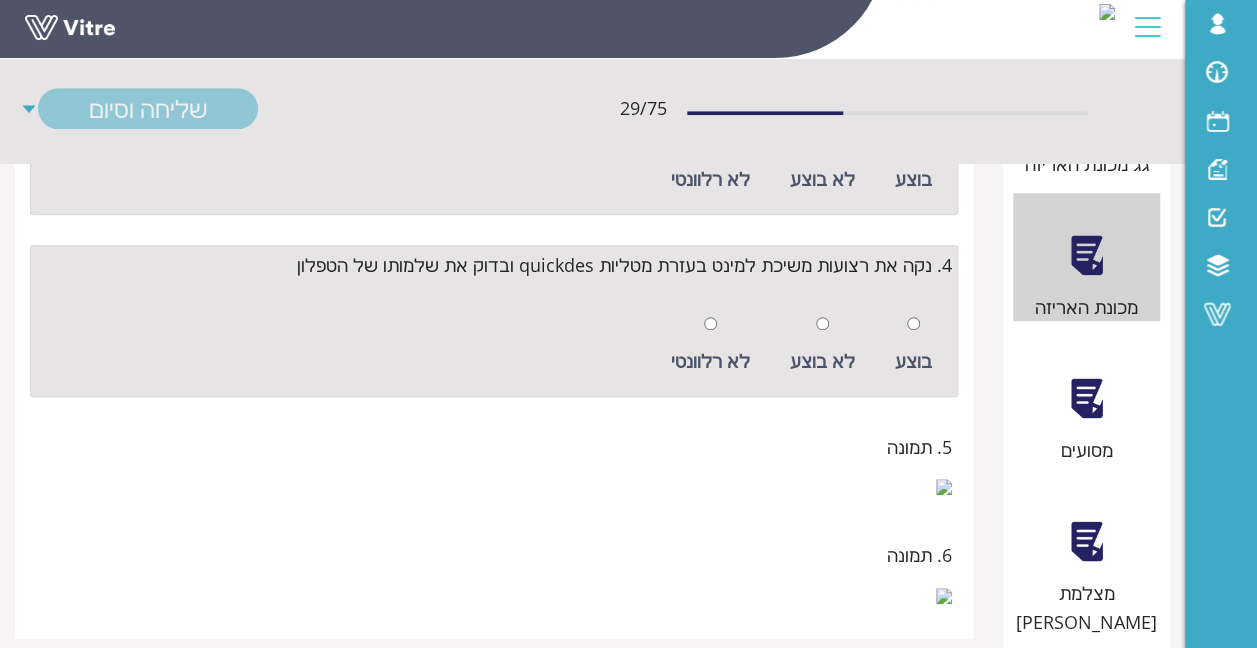 scroll, scrollTop: 738, scrollLeft: 0, axis: vertical 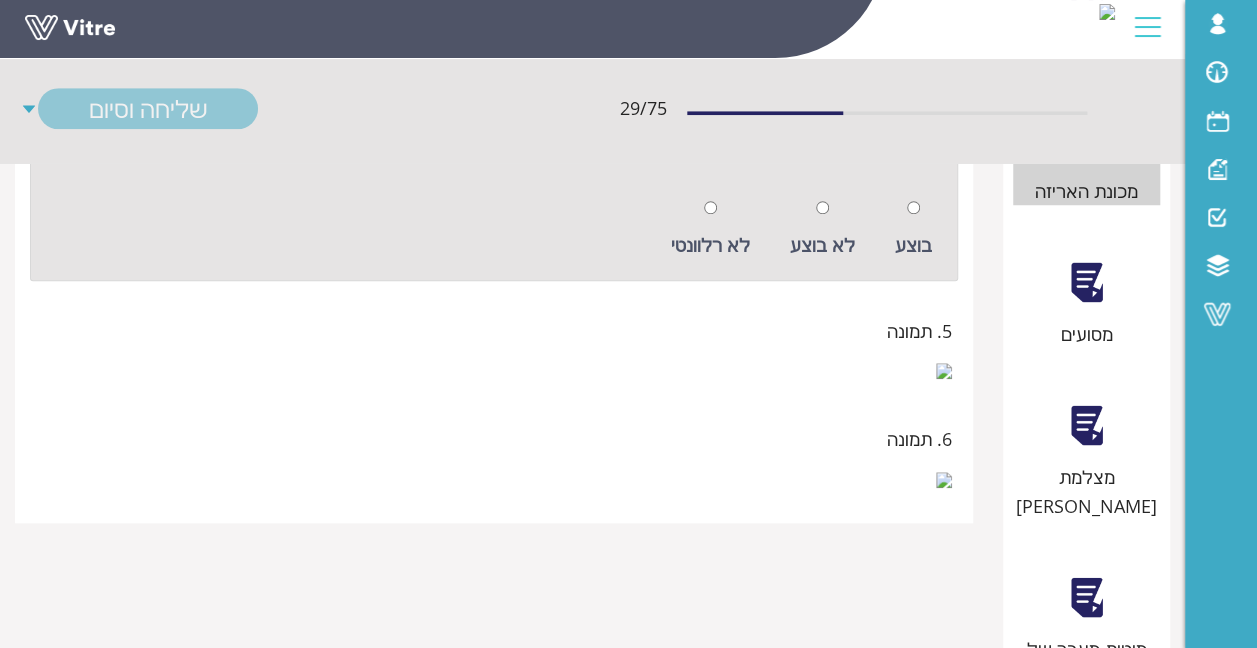 drag, startPoint x: 528, startPoint y: 247, endPoint x: 930, endPoint y: 221, distance: 402.8399 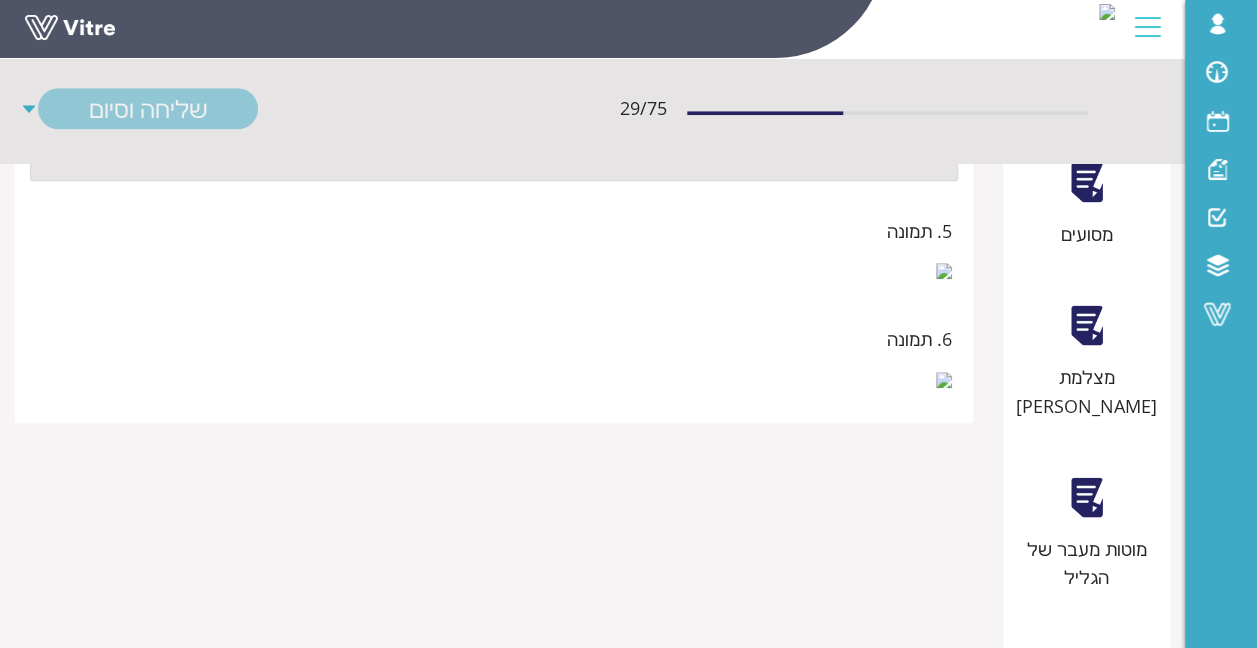 drag, startPoint x: 338, startPoint y: 320, endPoint x: 930, endPoint y: 323, distance: 592.0076 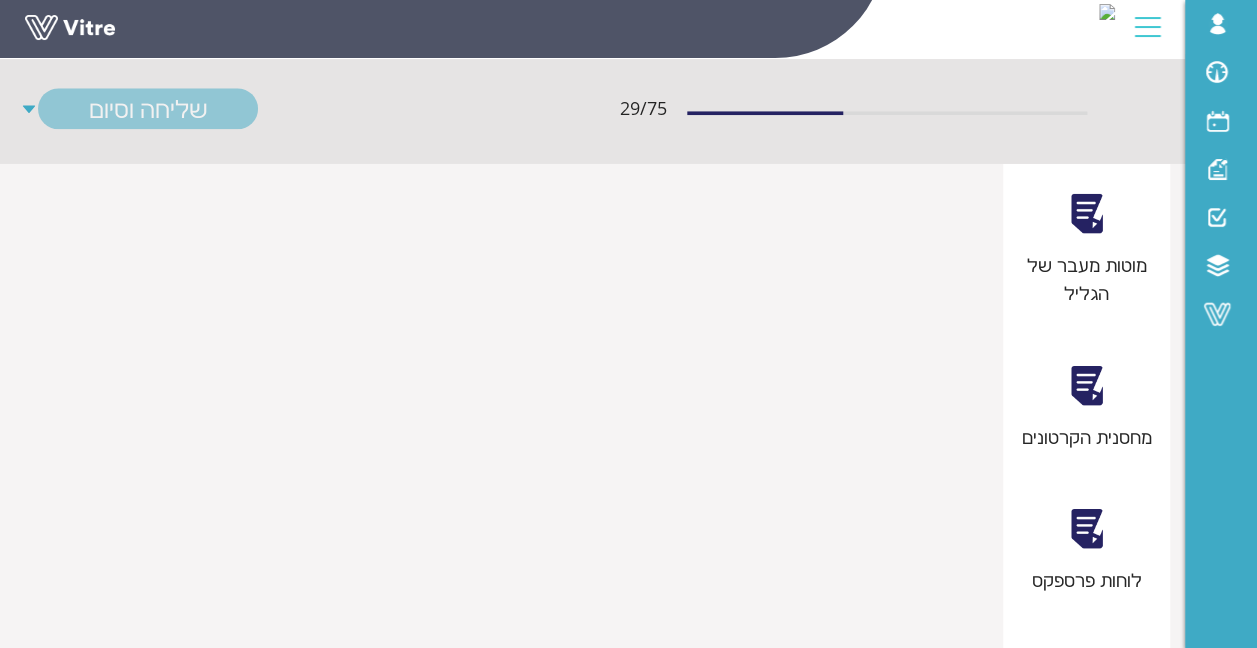 scroll, scrollTop: 1076, scrollLeft: 0, axis: vertical 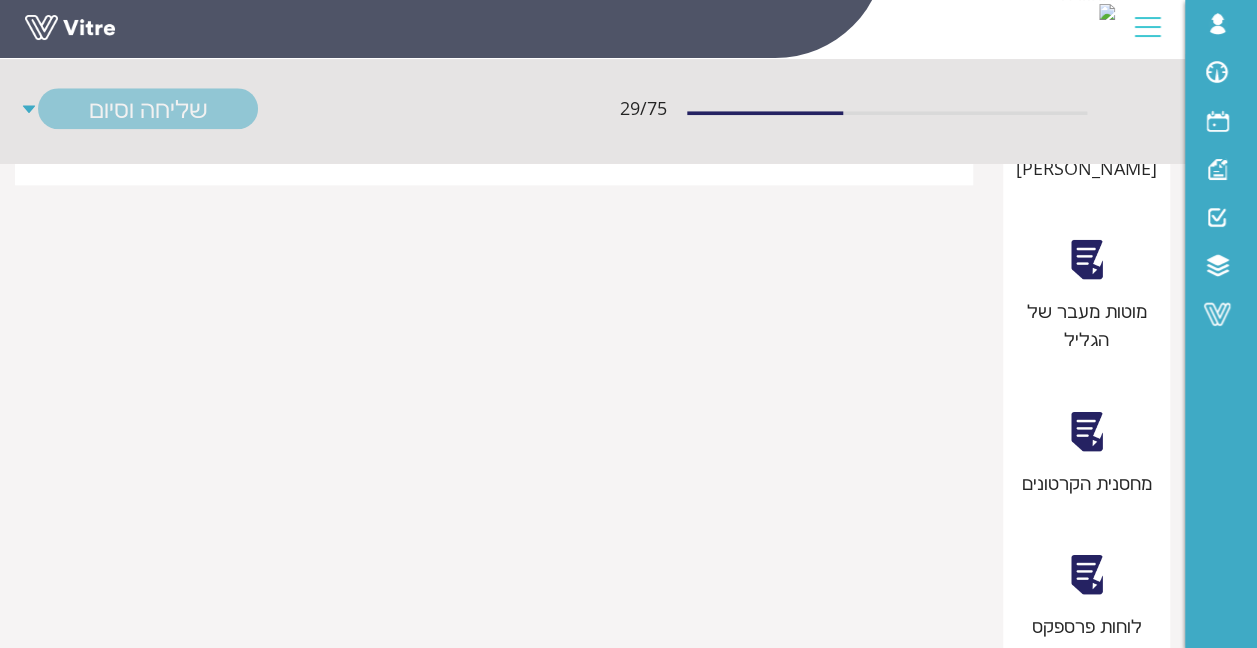 click at bounding box center (494, 31) 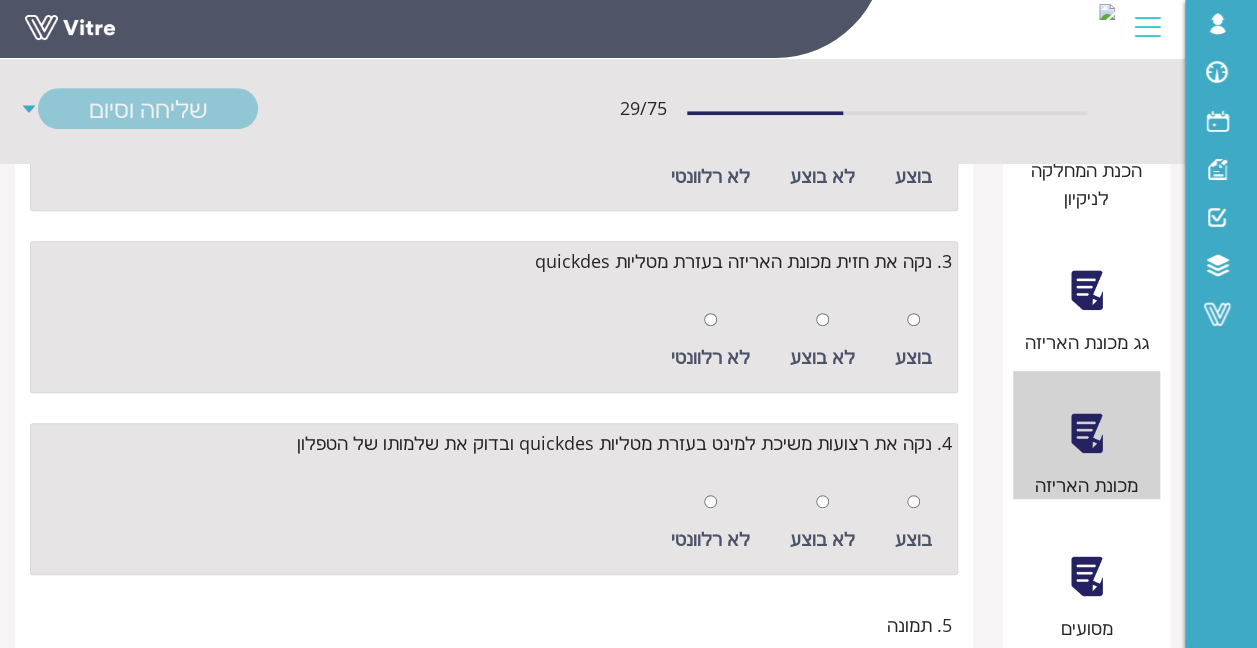 scroll, scrollTop: 500, scrollLeft: 0, axis: vertical 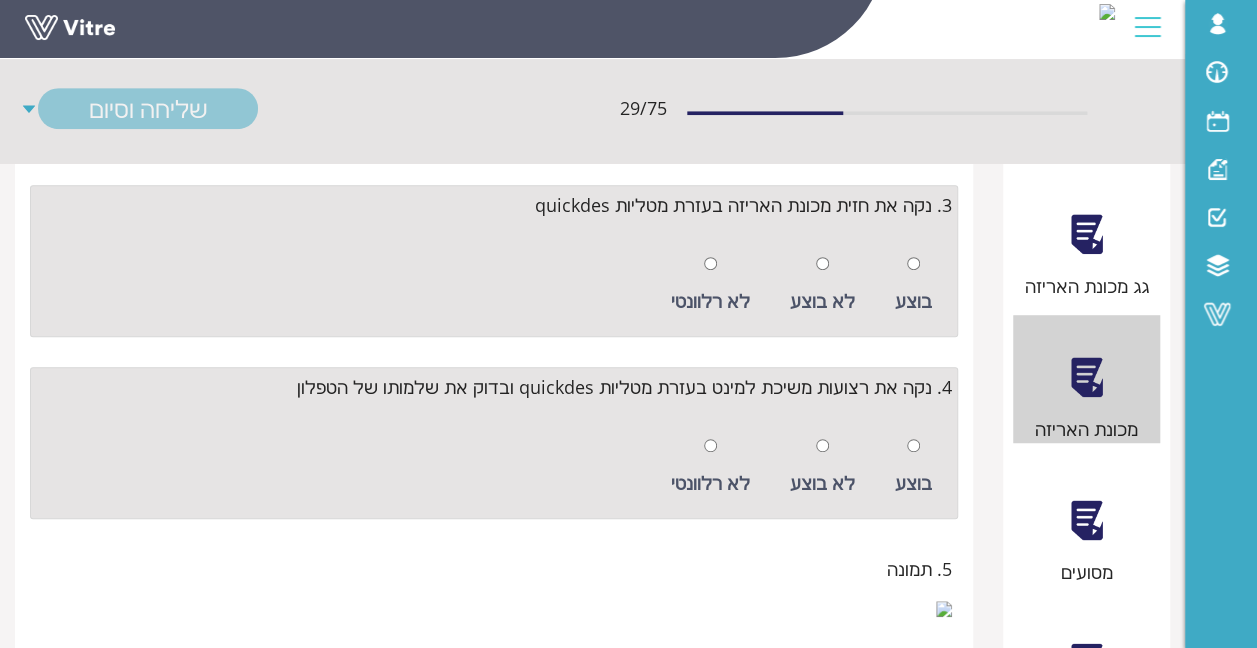 click at bounding box center (1086, 520) 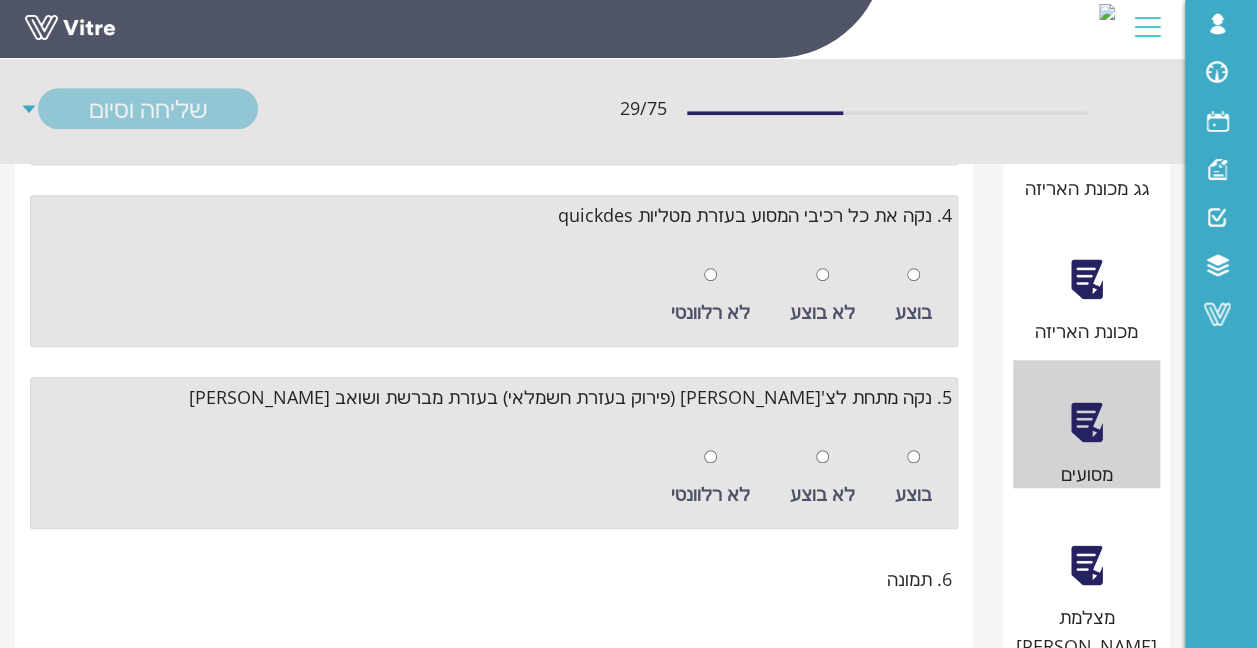 scroll, scrollTop: 500, scrollLeft: 0, axis: vertical 